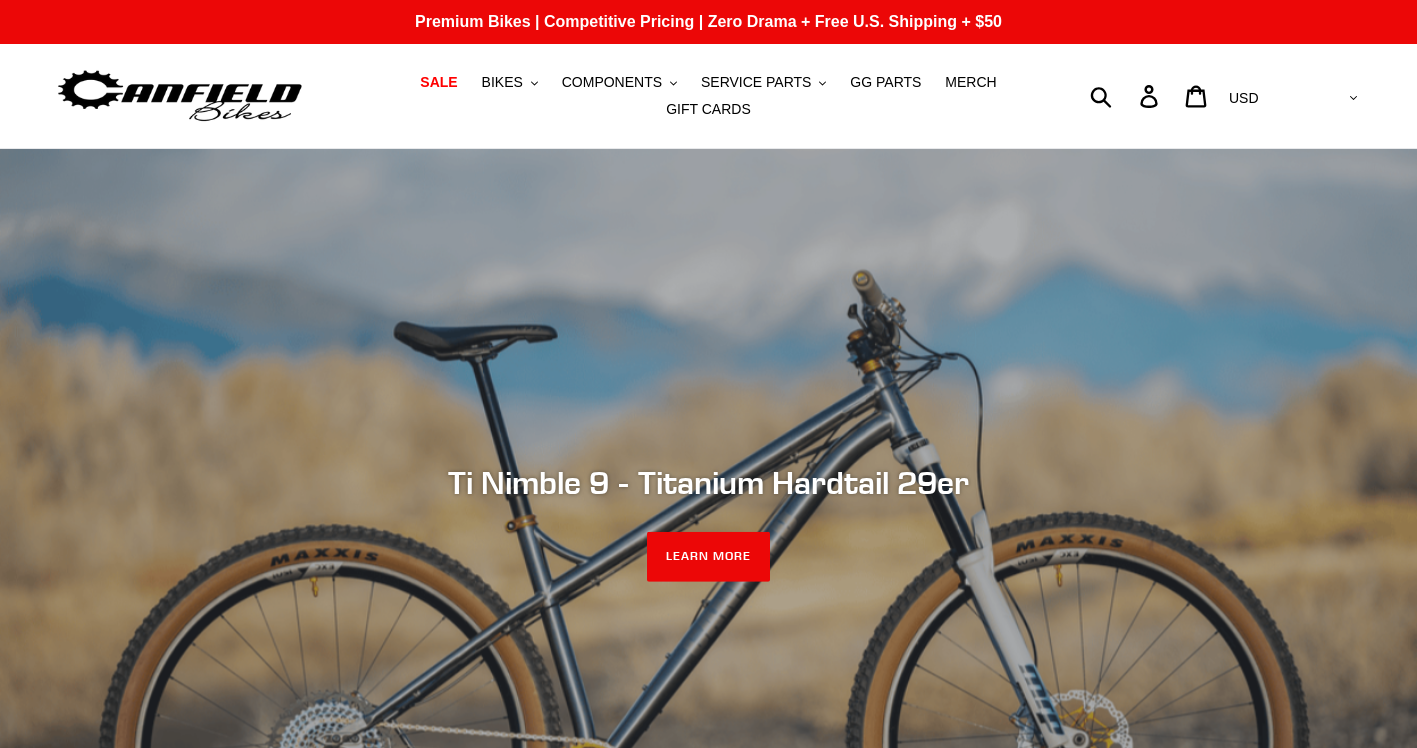 scroll, scrollTop: 0, scrollLeft: 0, axis: both 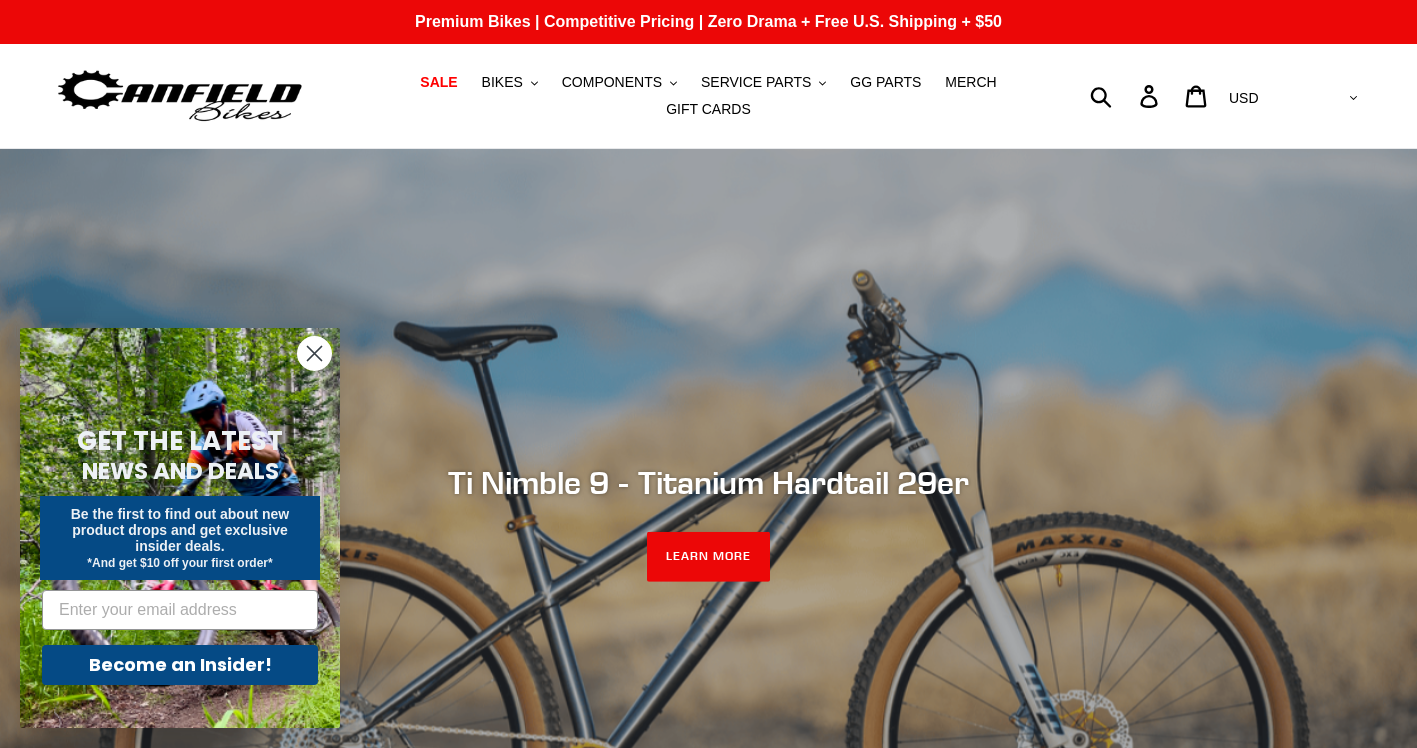 click 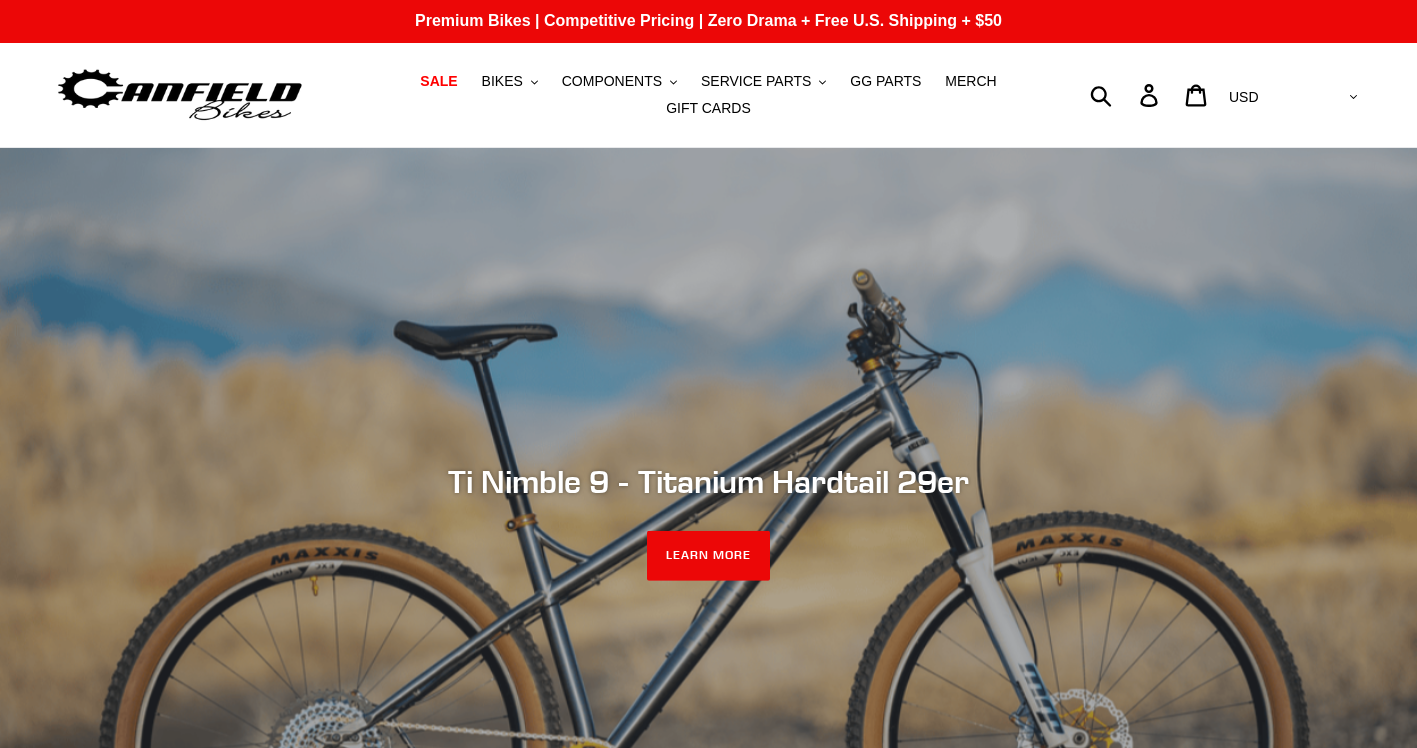 scroll, scrollTop: 0, scrollLeft: 0, axis: both 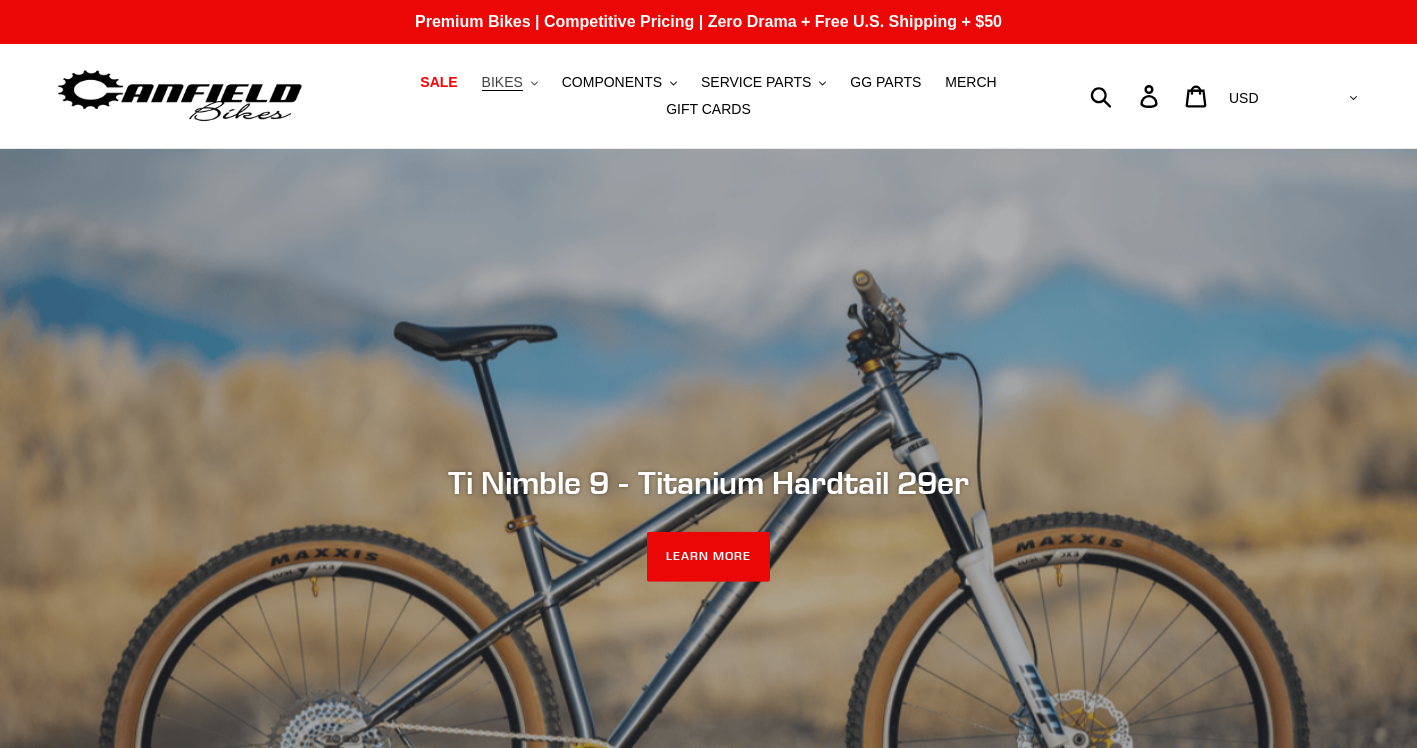click on "BIKES" at bounding box center (502, 82) 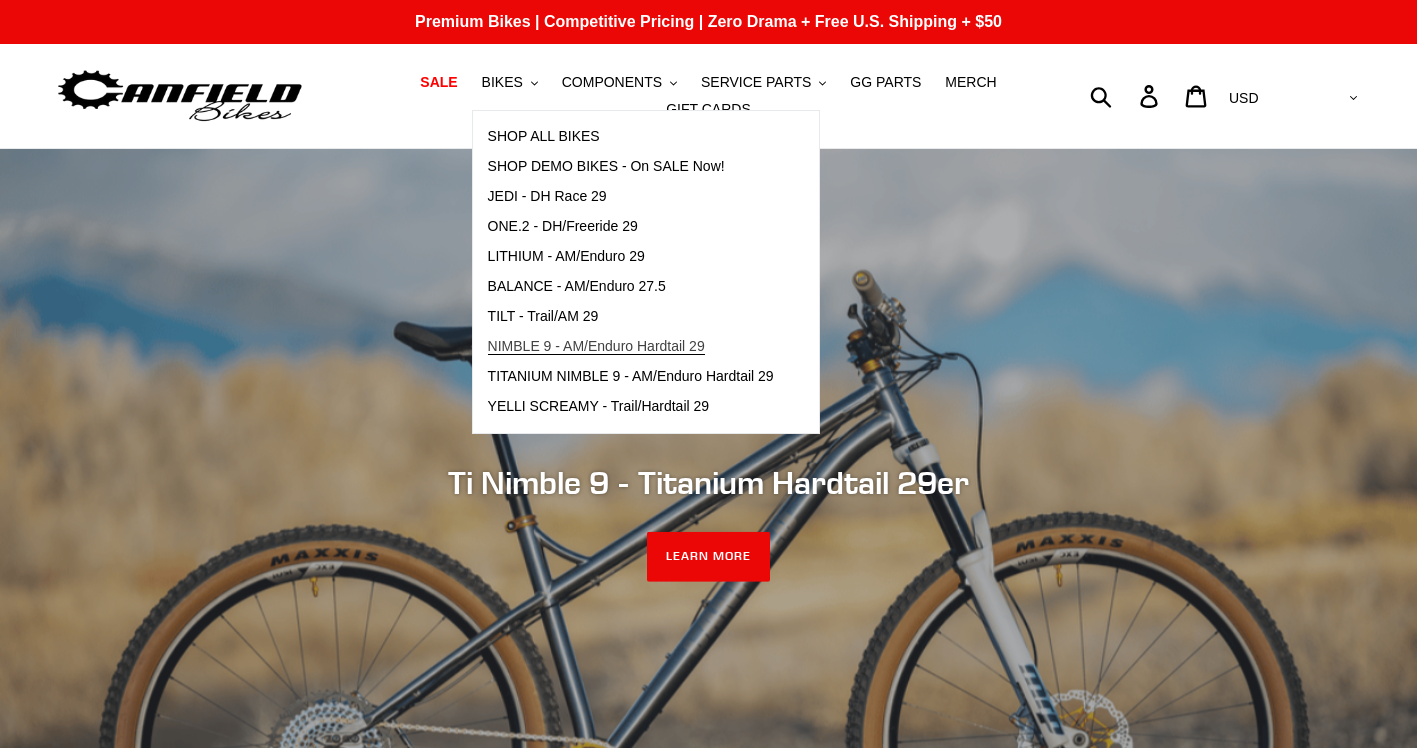 click on "NIMBLE 9 - AM/Enduro Hardtail 29" at bounding box center [596, 346] 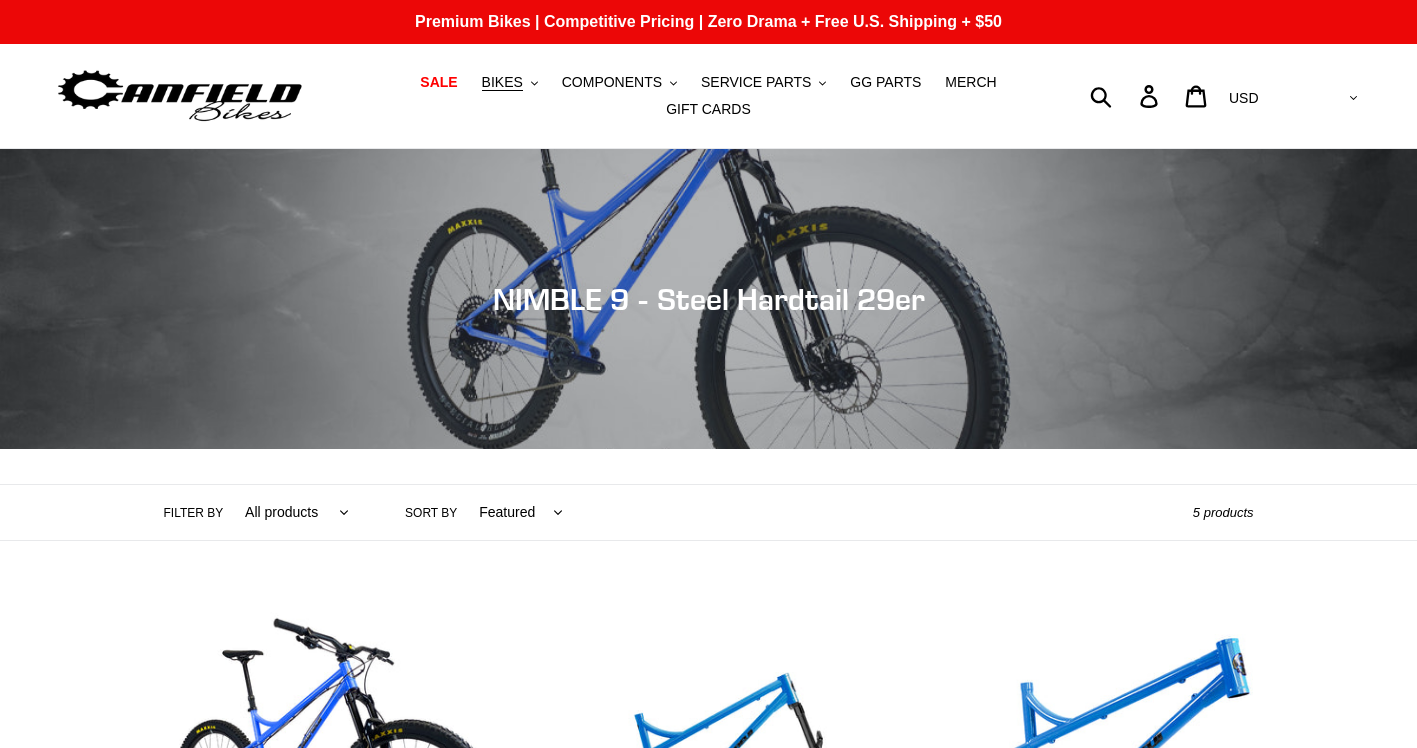 scroll, scrollTop: 500, scrollLeft: 0, axis: vertical 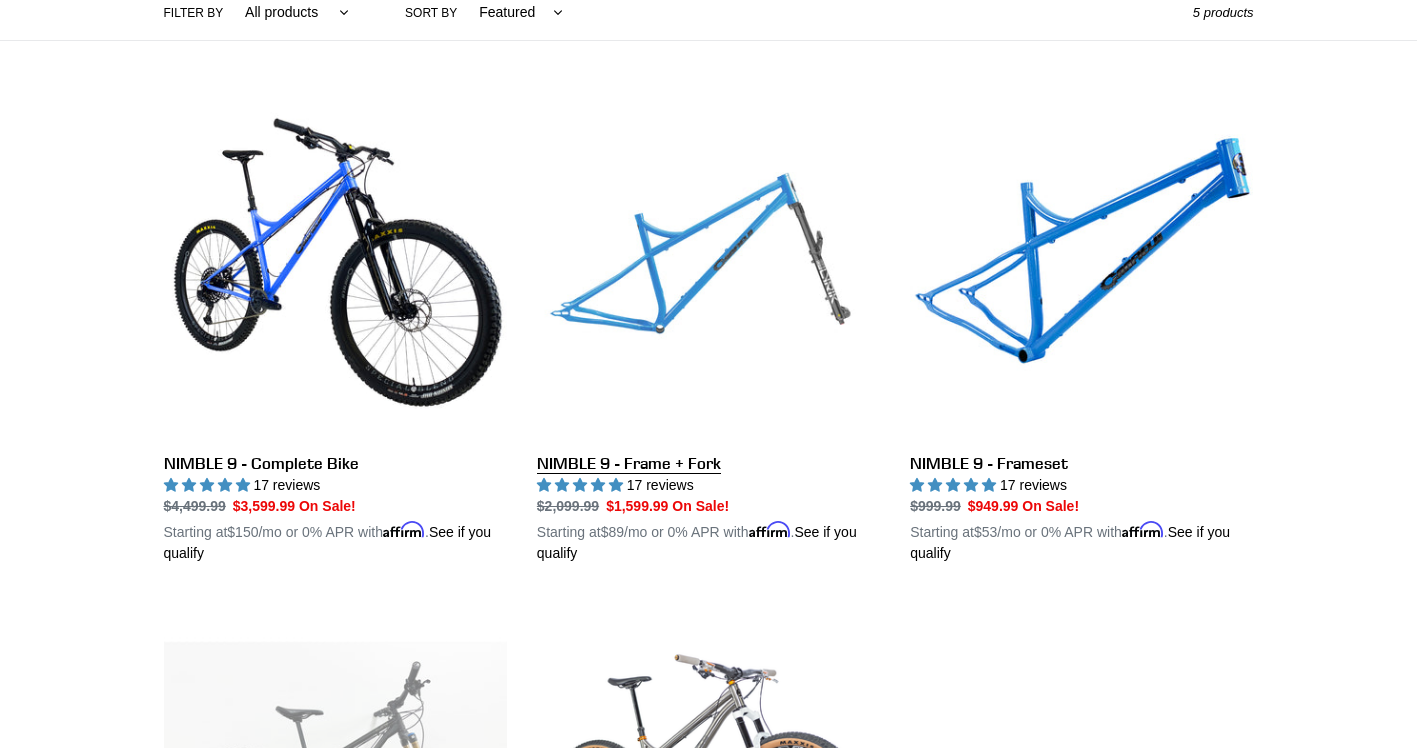 click on "NIMBLE 9 - Frame + Fork" at bounding box center [708, 330] 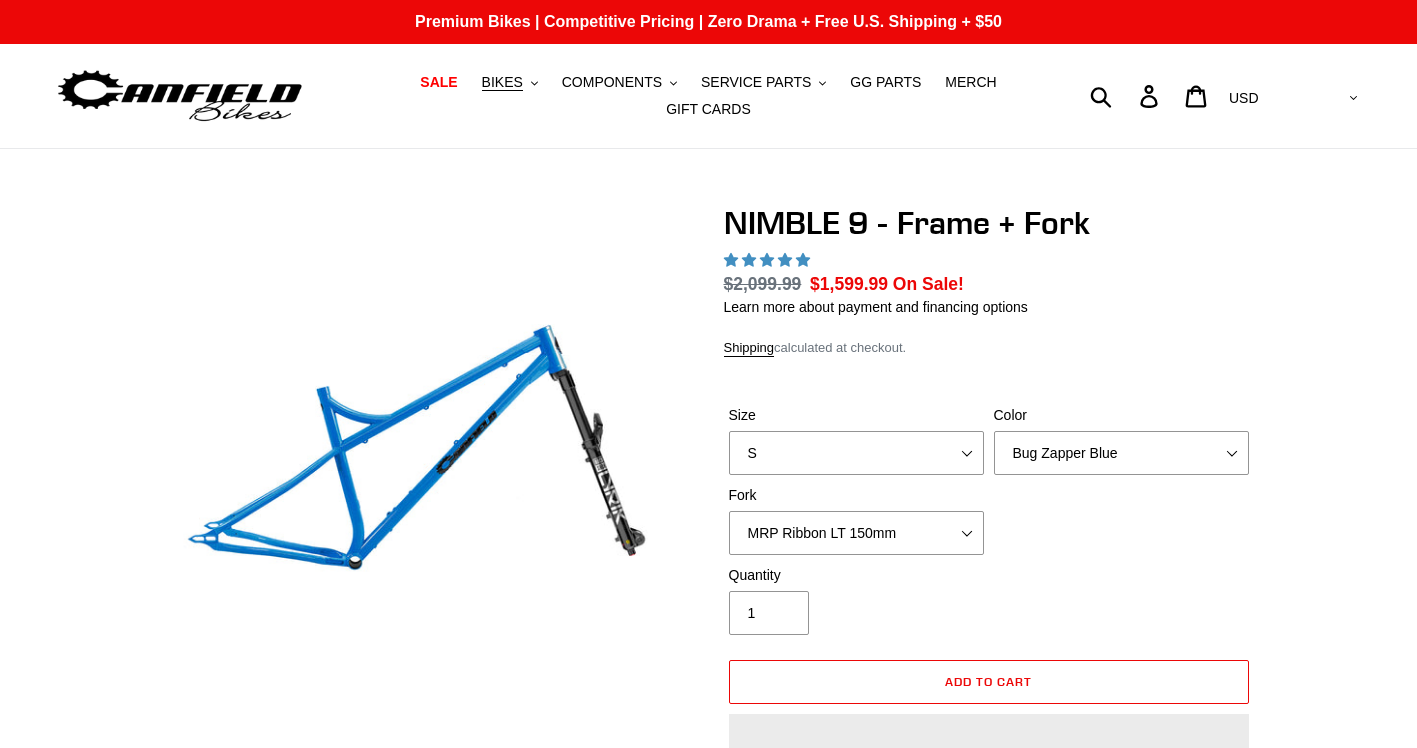 scroll, scrollTop: 0, scrollLeft: 0, axis: both 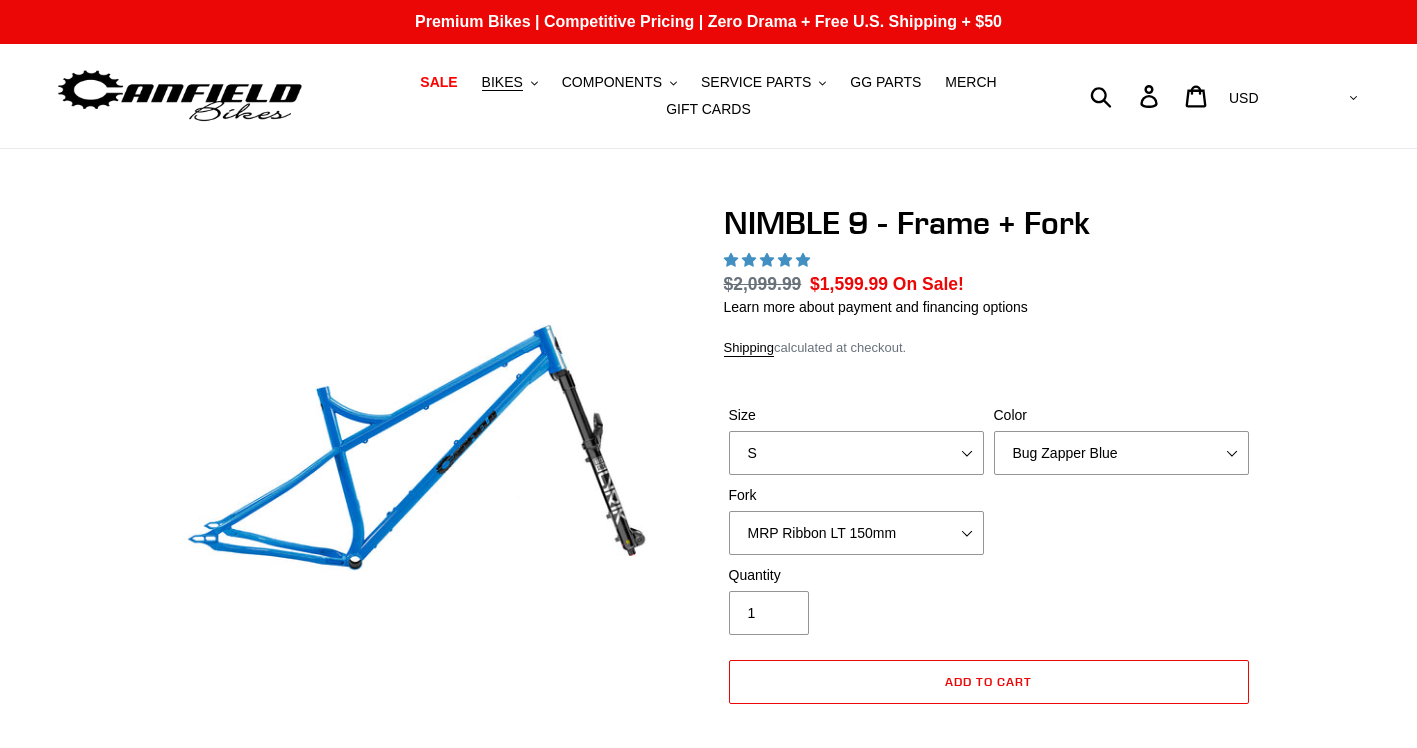 select on "highest-rating" 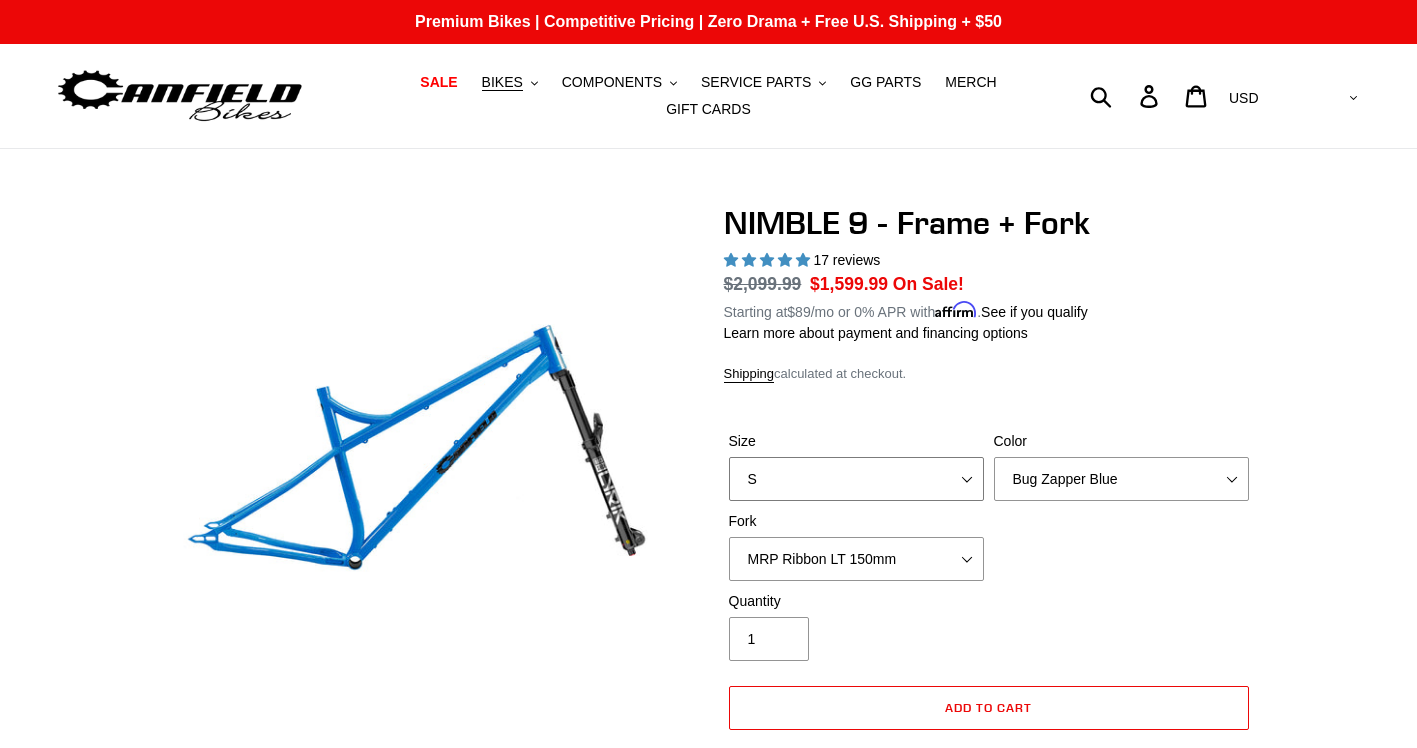 click on "S
M
L
XL" at bounding box center (856, 479) 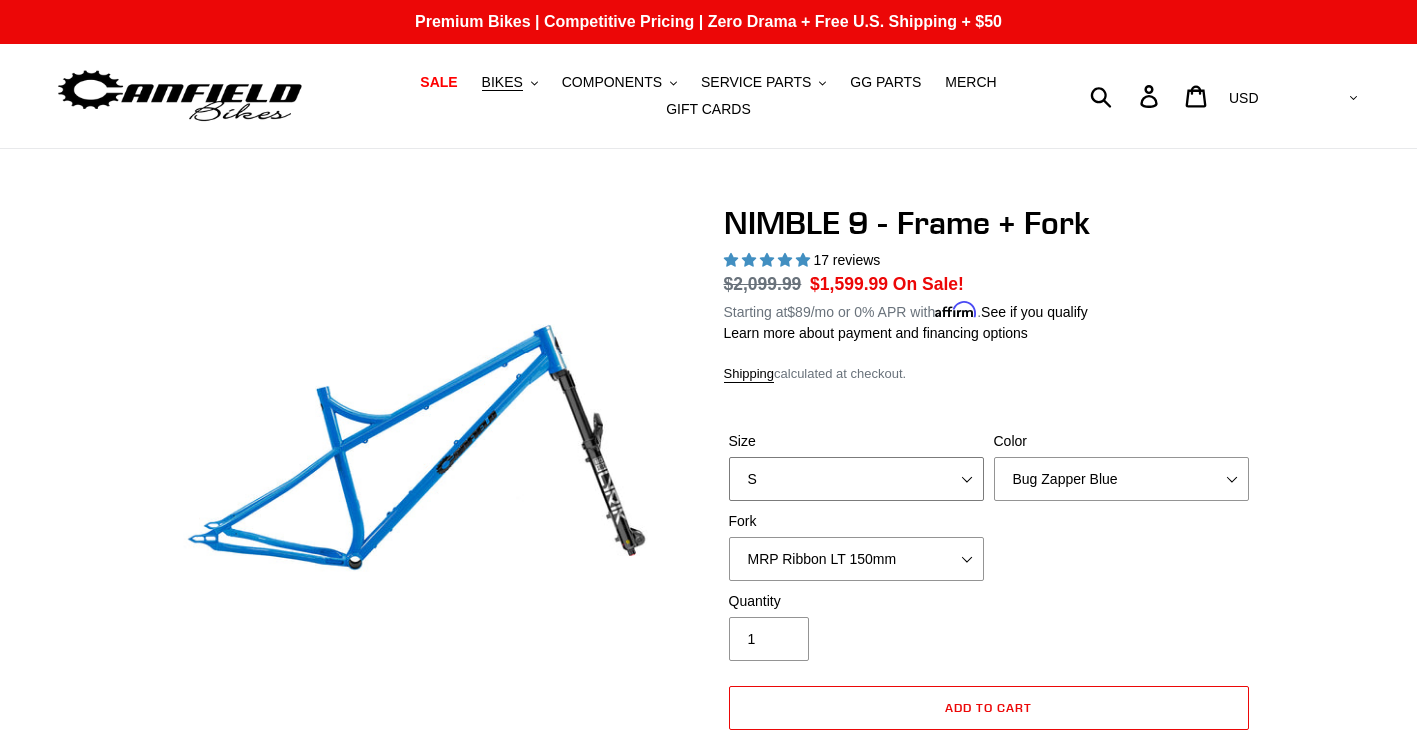 select on "M" 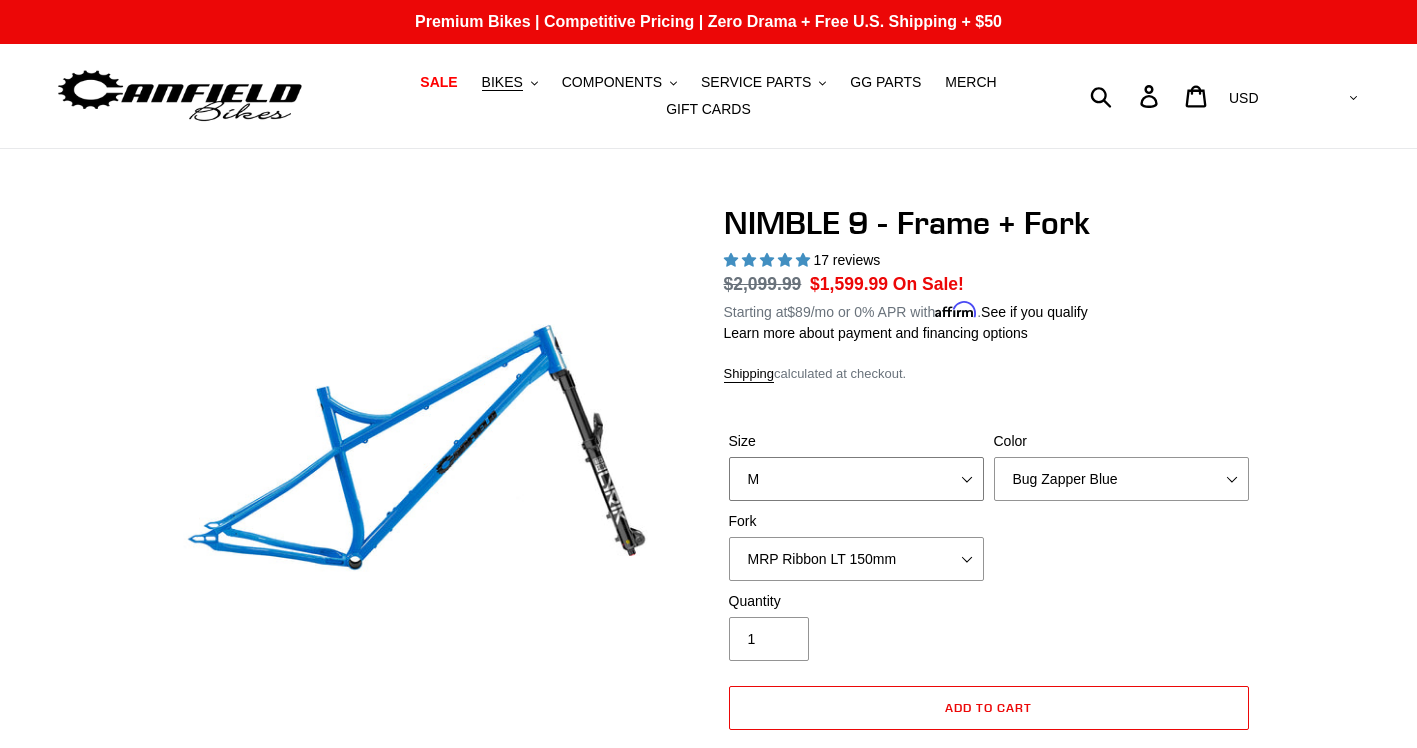 click on "S
M
L
XL" at bounding box center [856, 479] 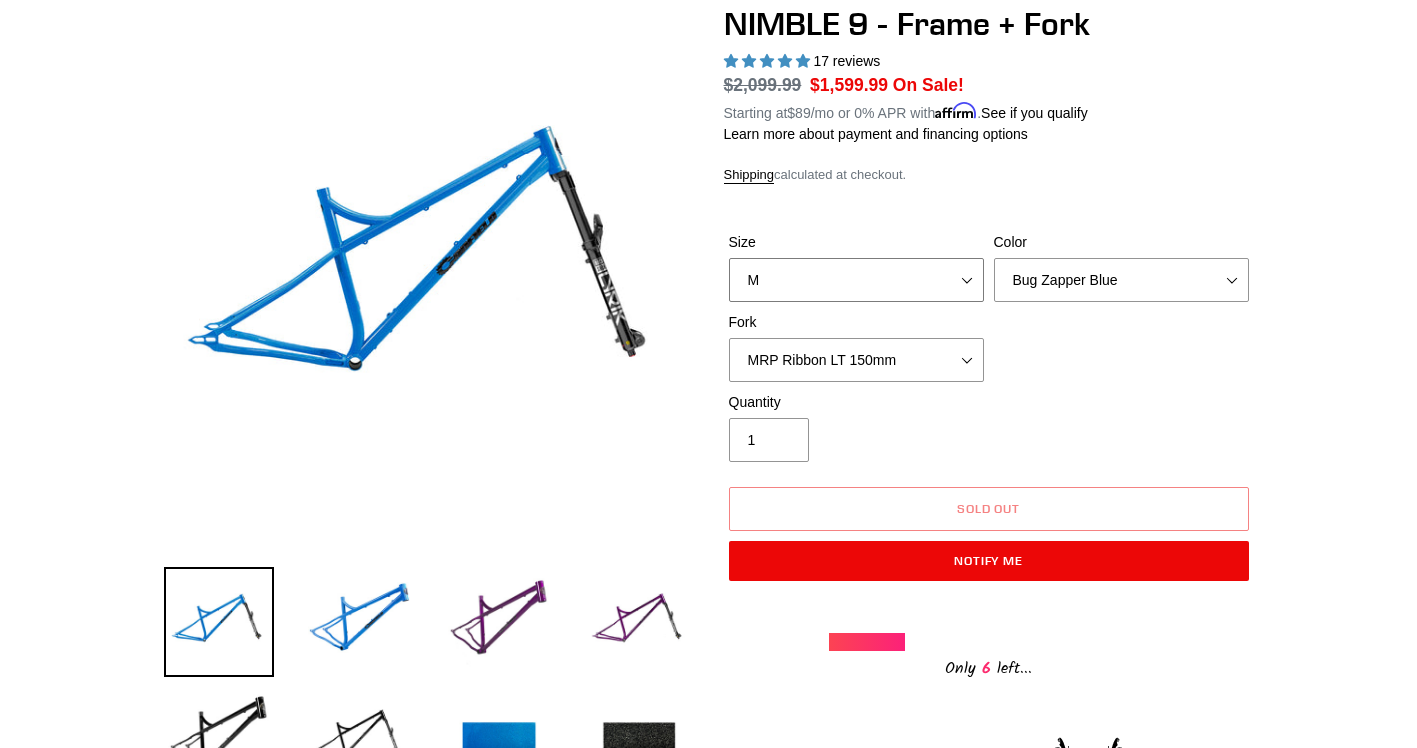 scroll, scrollTop: 200, scrollLeft: 0, axis: vertical 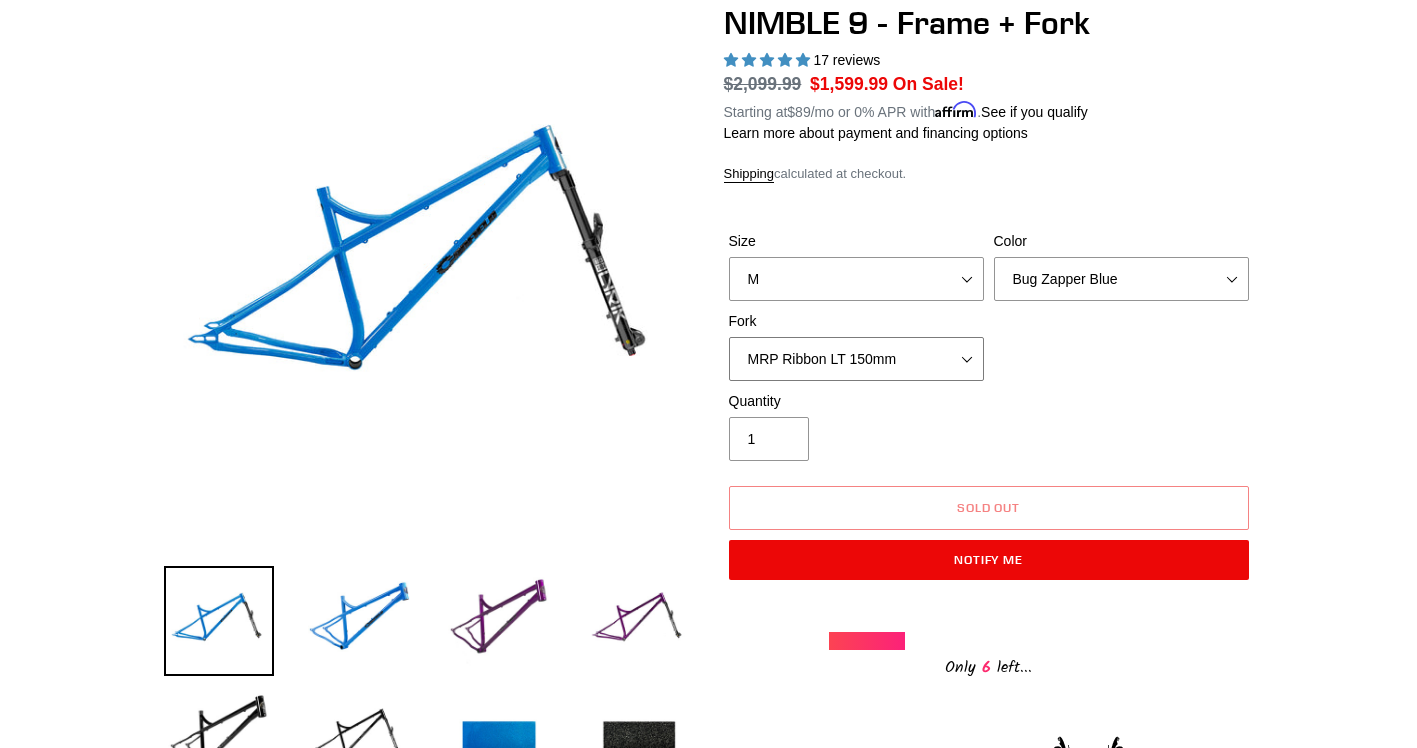 click on "MRP Ribbon LT 150mm
Fox 36 Factory Grip X 150mm (Special Order)
RockShox Lyrik Ultimate 150mm (Green - Special Order)
RockShox Lyrik Ultimate 150mm (Gloss Black - Special Order)
Fox 36 SL Factory Grip X 140mm" at bounding box center [856, 359] 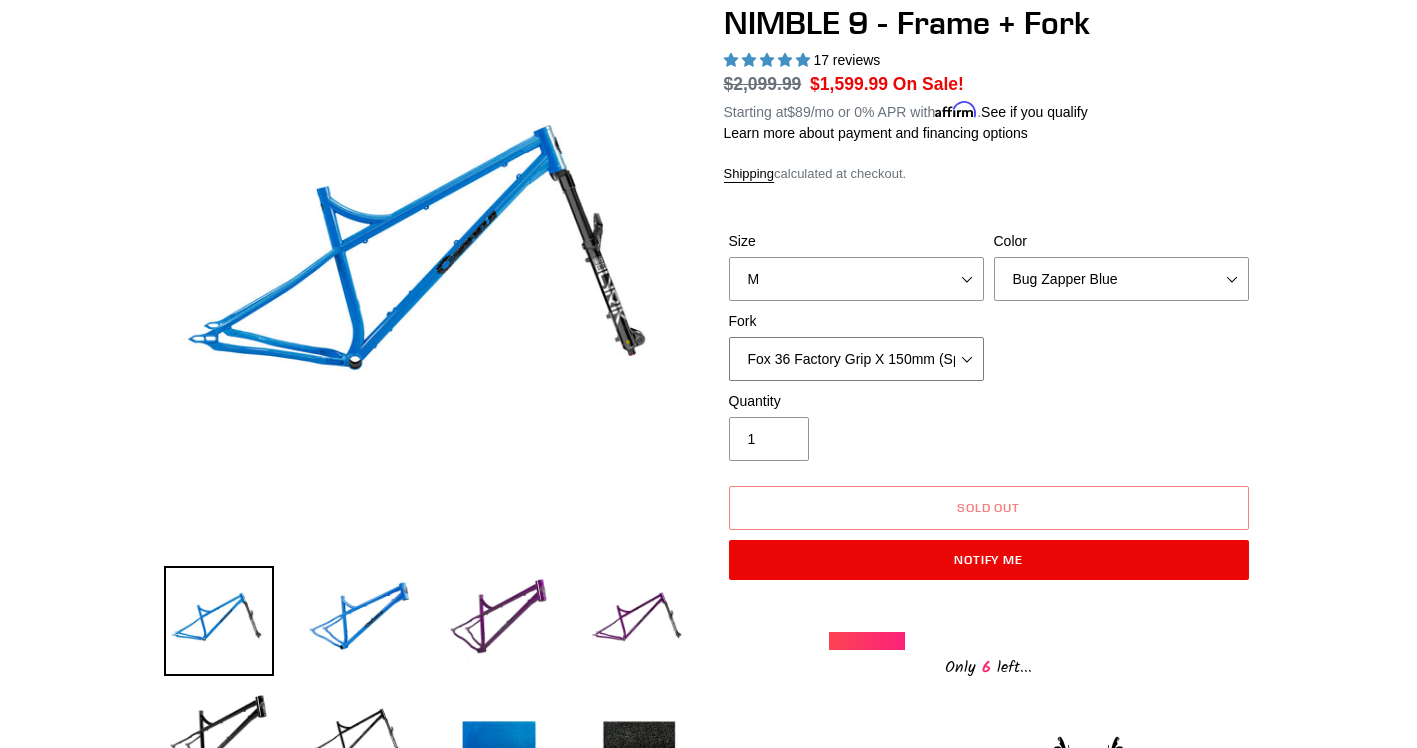 click on "MRP Ribbon LT 150mm
Fox 36 Factory Grip X 150mm (Special Order)
RockShox Lyrik Ultimate 150mm (Green - Special Order)
RockShox Lyrik Ultimate 150mm (Gloss Black - Special Order)
Fox 36 SL Factory Grip X 140mm" at bounding box center (856, 359) 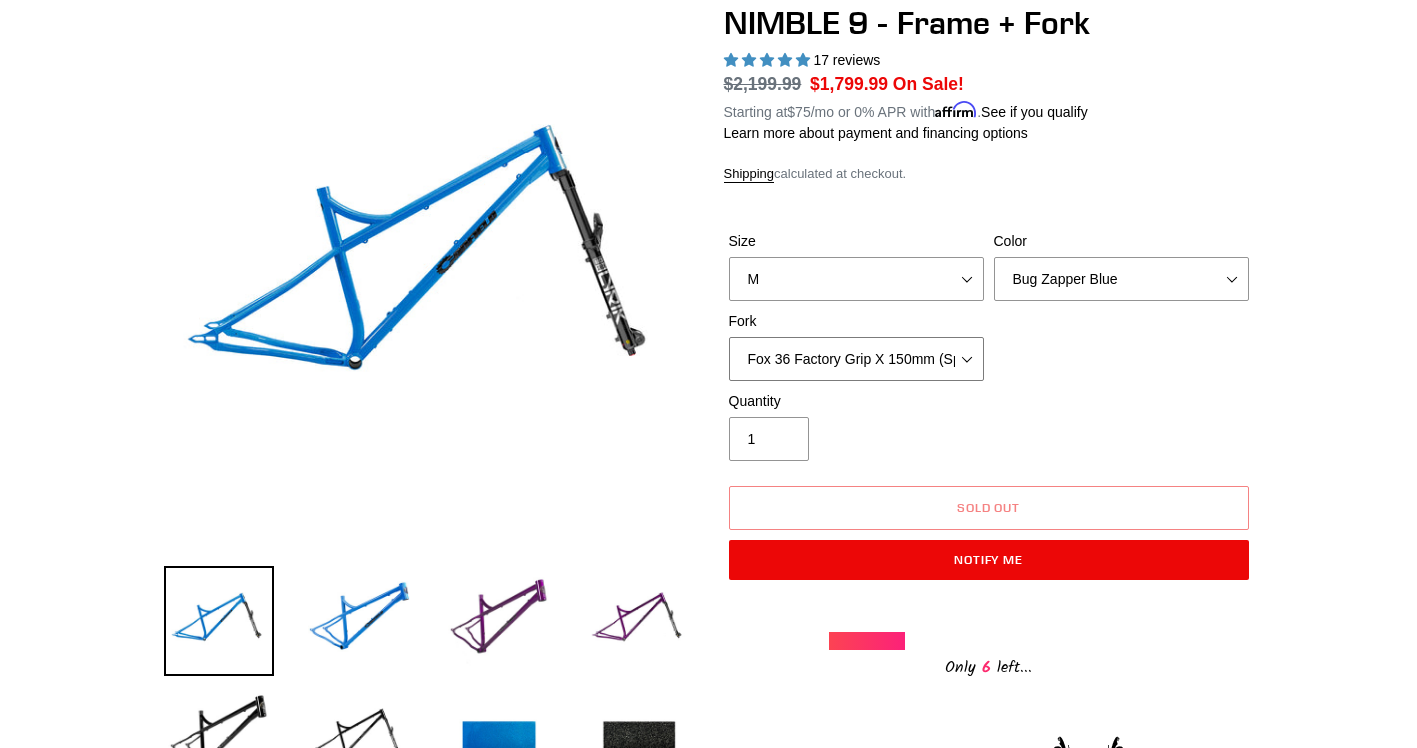 click on "MRP Ribbon LT 150mm
Fox 36 Factory Grip X 150mm (Special Order)
RockShox Lyrik Ultimate 150mm (Green - Special Order)
RockShox Lyrik Ultimate 150mm (Gloss Black - Special Order)
Fox 36 SL Factory Grip X 140mm" at bounding box center (856, 359) 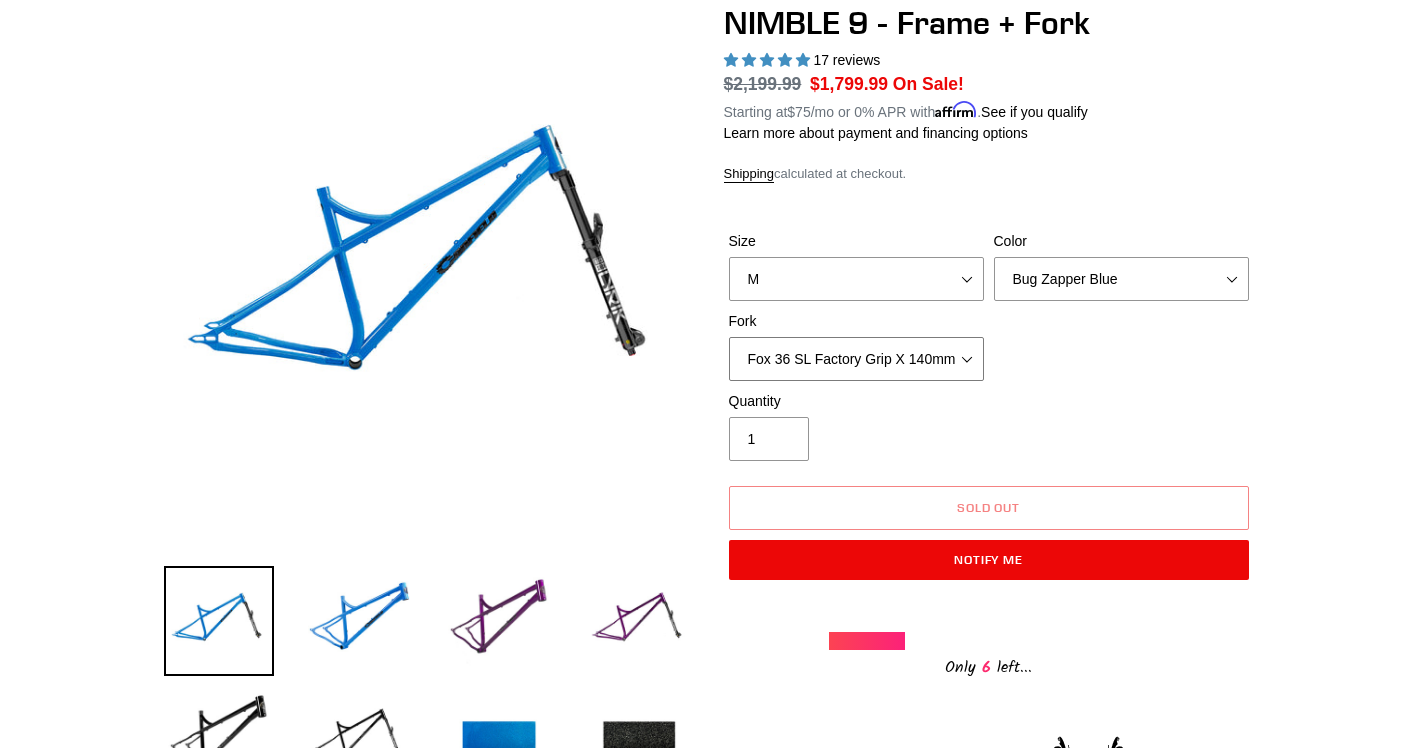 click on "MRP Ribbon LT 150mm
Fox 36 Factory Grip X 150mm (Special Order)
RockShox Lyrik Ultimate 150mm (Green - Special Order)
RockShox Lyrik Ultimate 150mm (Gloss Black - Special Order)
Fox 36 SL Factory Grip X 140mm" at bounding box center [856, 359] 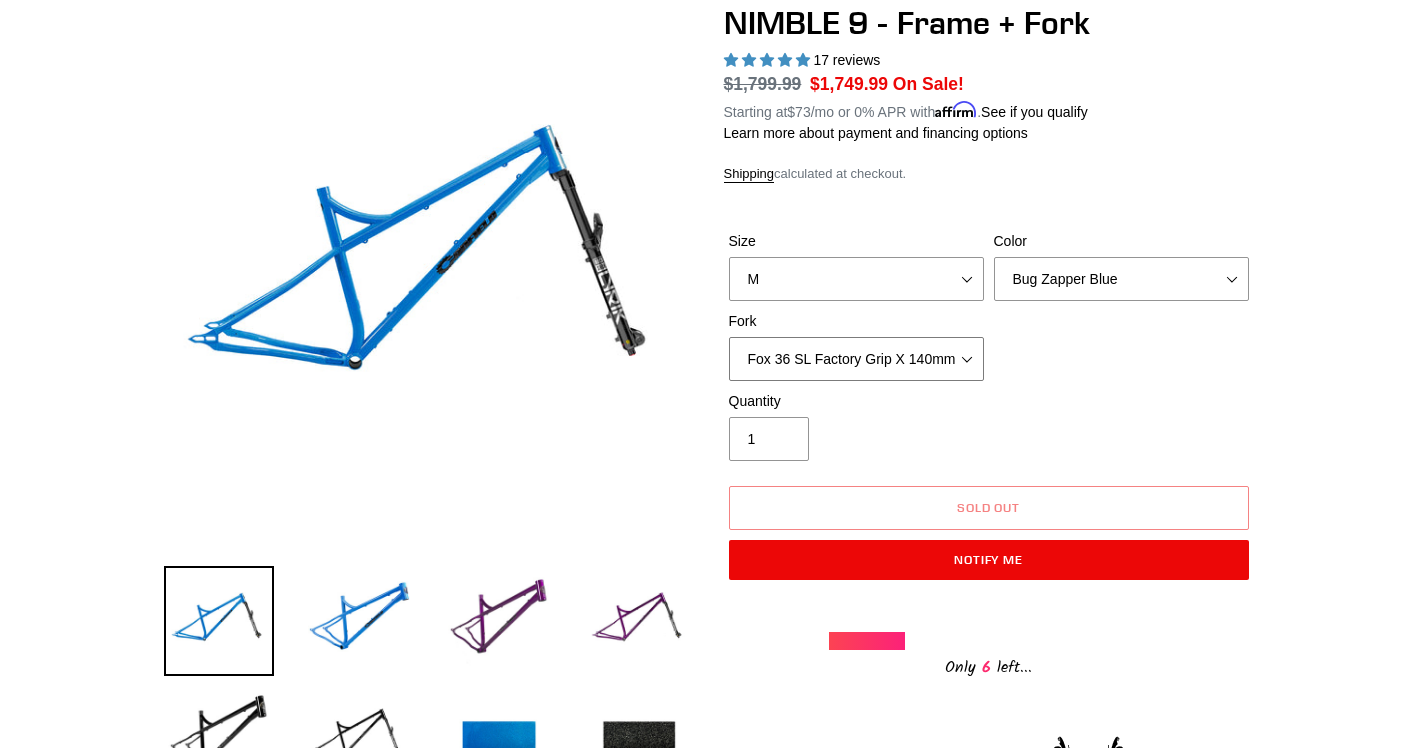 click on "MRP Ribbon LT 150mm
Fox 36 Factory Grip X 150mm (Special Order)
RockShox Lyrik Ultimate 150mm (Green - Special Order)
RockShox Lyrik Ultimate 150mm (Gloss Black - Special Order)
Fox 36 SL Factory Grip X 140mm" at bounding box center [856, 359] 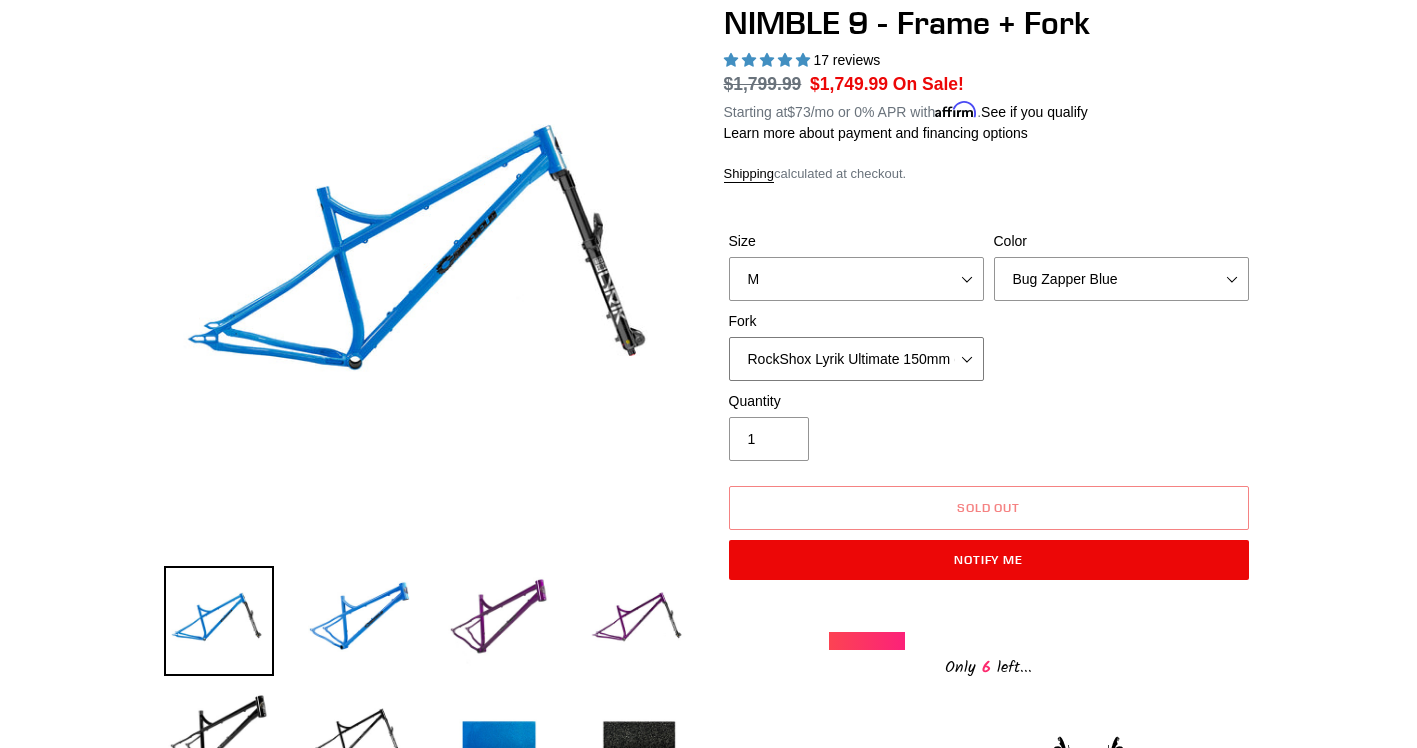 click on "MRP Ribbon LT 150mm
Fox 36 Factory Grip X 150mm (Special Order)
RockShox Lyrik Ultimate 150mm (Green - Special Order)
RockShox Lyrik Ultimate 150mm (Gloss Black - Special Order)
Fox 36 SL Factory Grip X 140mm" at bounding box center (856, 359) 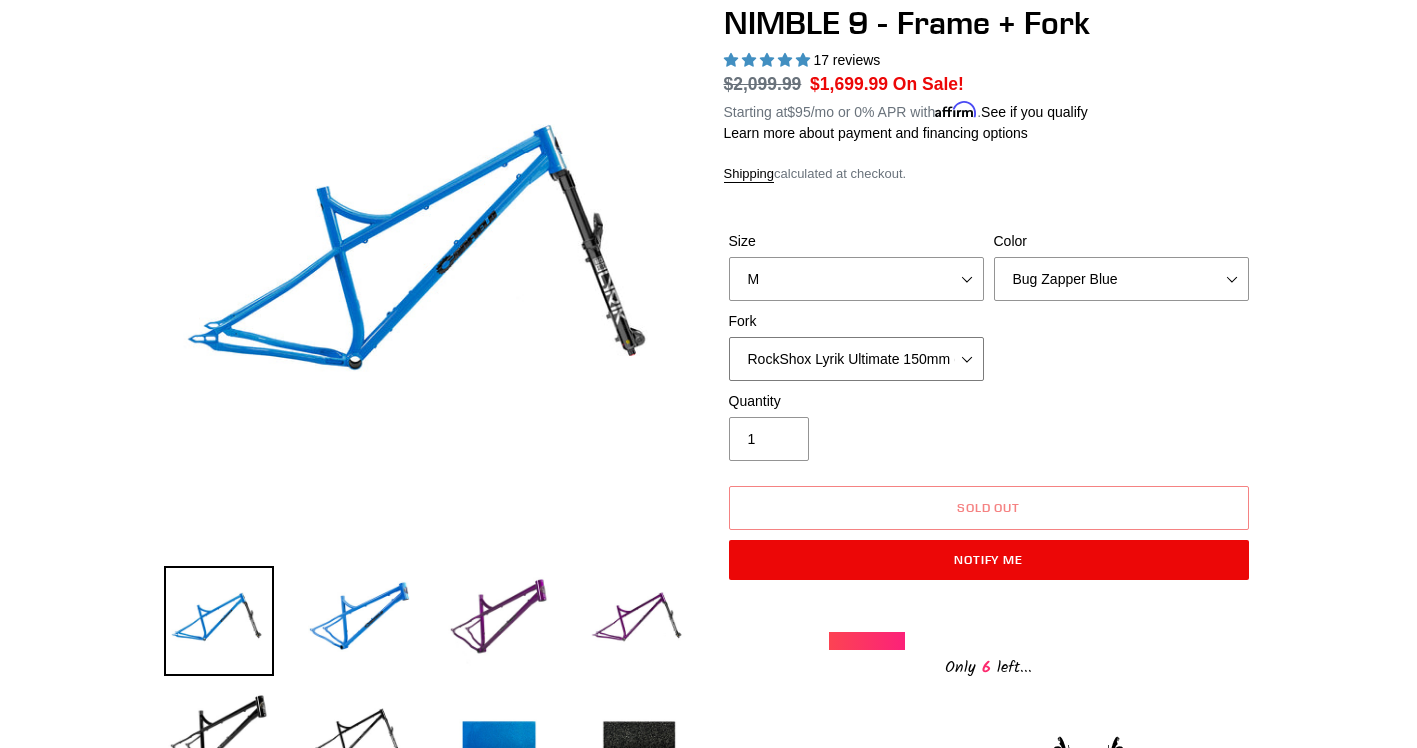 click on "MRP Ribbon LT 150mm
Fox 36 Factory Grip X 150mm (Special Order)
RockShox Lyrik Ultimate 150mm (Green - Special Order)
RockShox Lyrik Ultimate 150mm (Gloss Black - Special Order)
Fox 36 SL Factory Grip X 140mm" at bounding box center [856, 359] 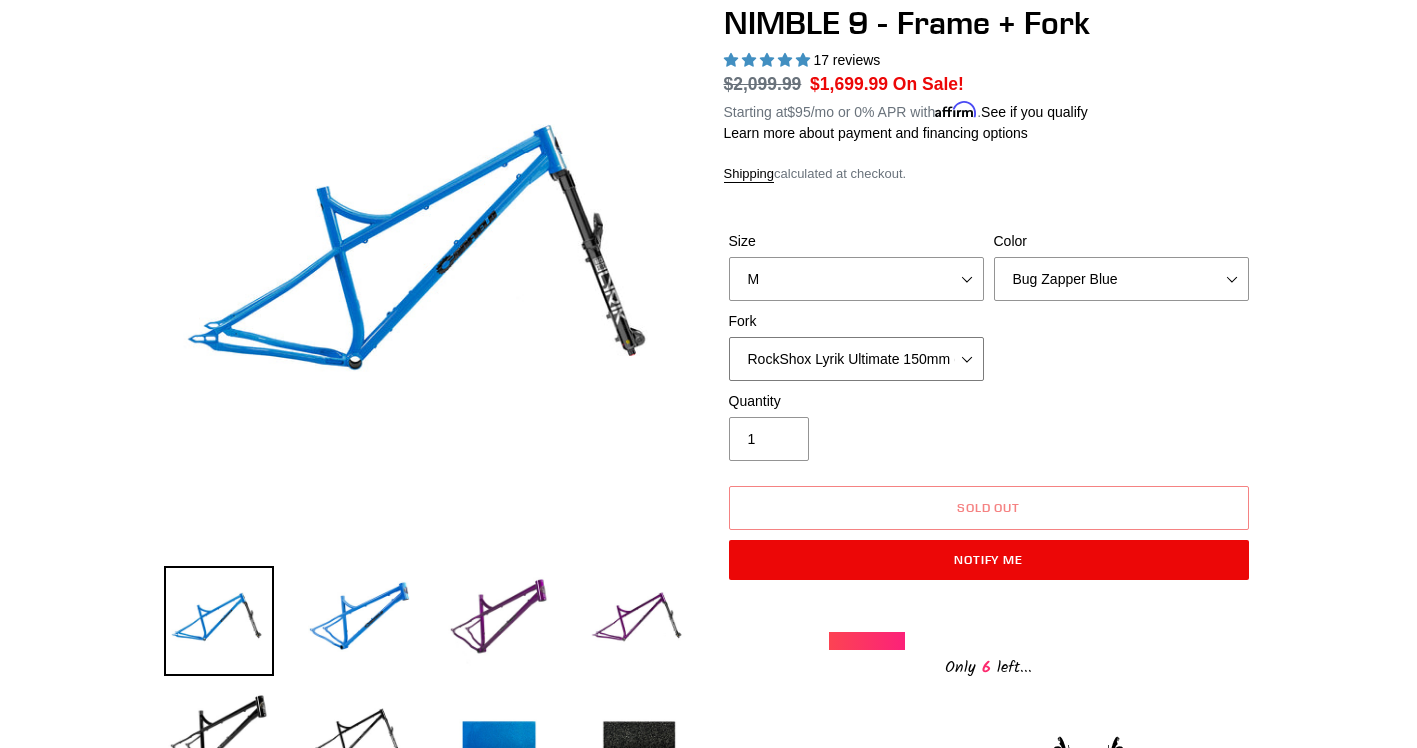 select on "RockShox Lyrik Ultimate 150mm (Gloss Black - Special Order)" 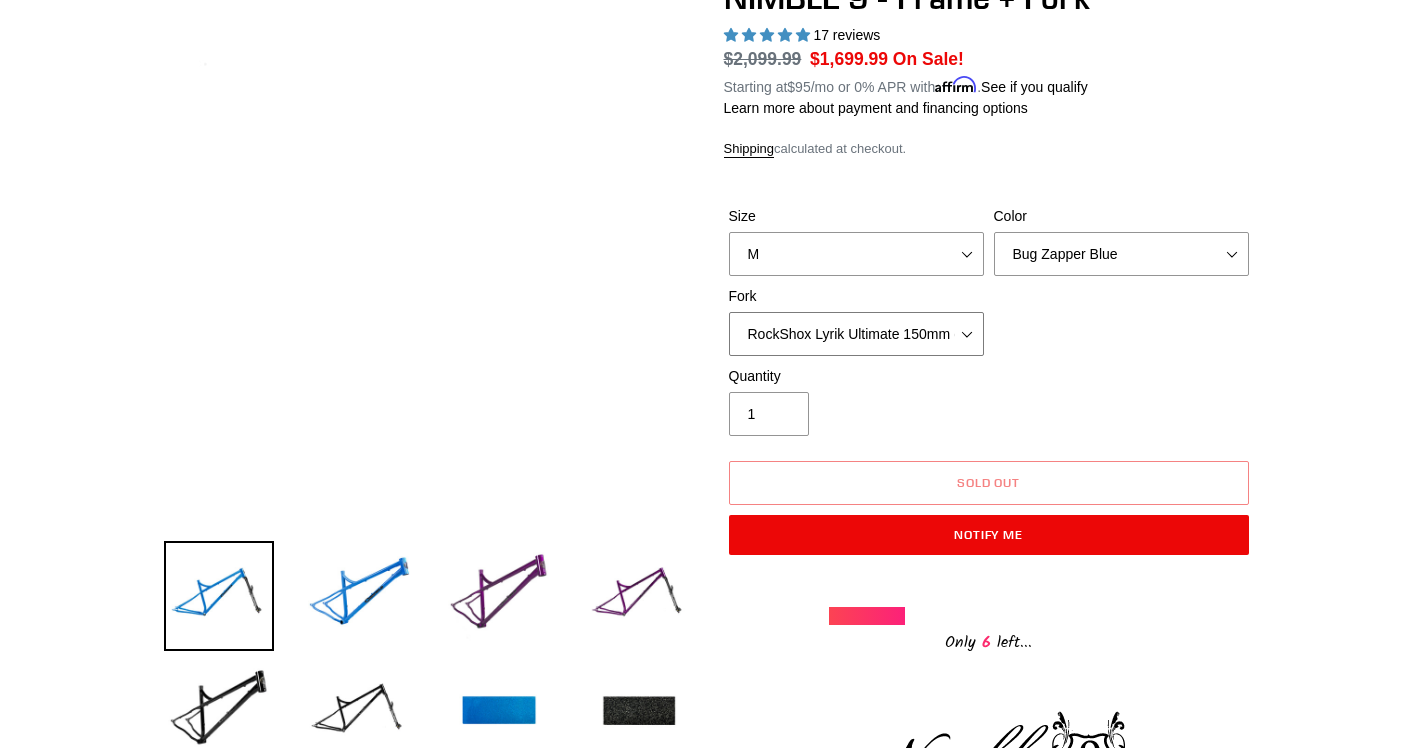 scroll, scrollTop: 300, scrollLeft: 0, axis: vertical 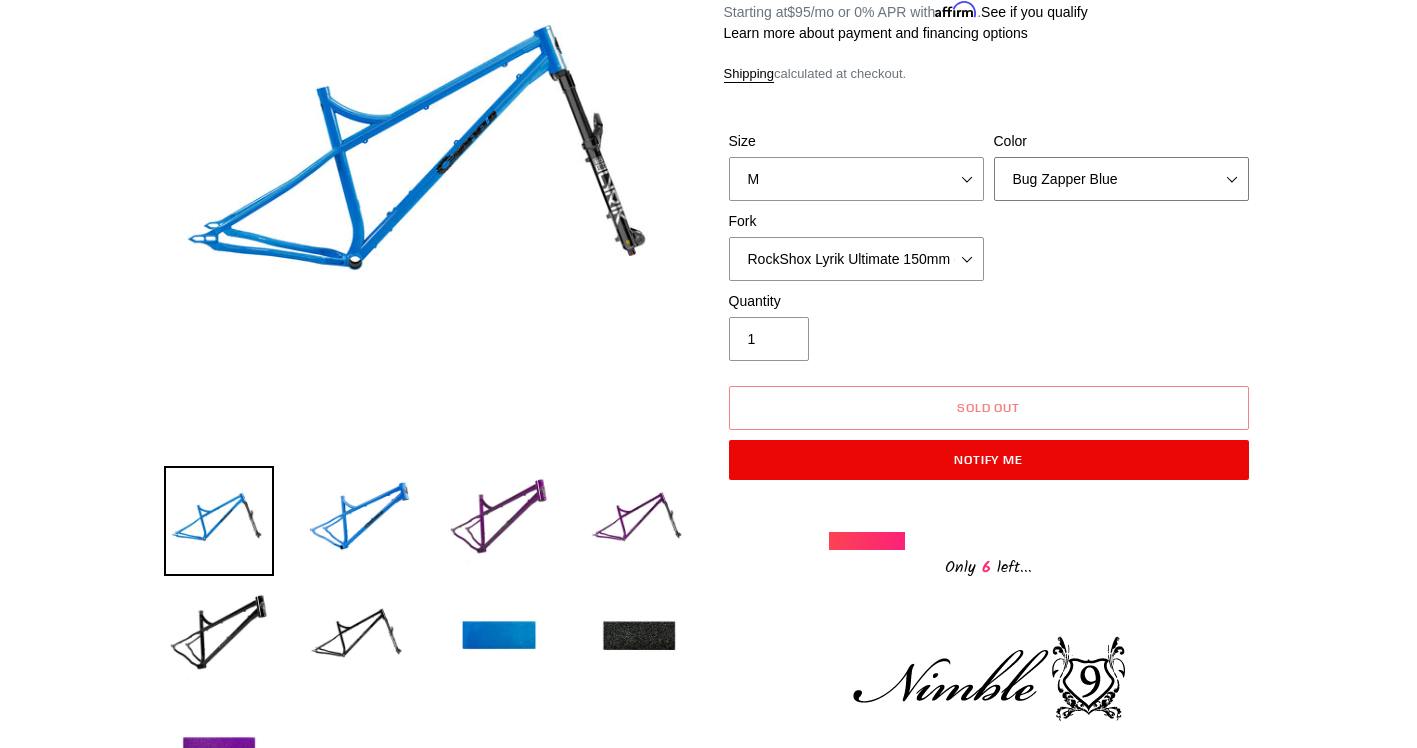 click on "Bug Zapper Blue
Purple Haze - Sold Out
Galaxy Black" at bounding box center [1121, 179] 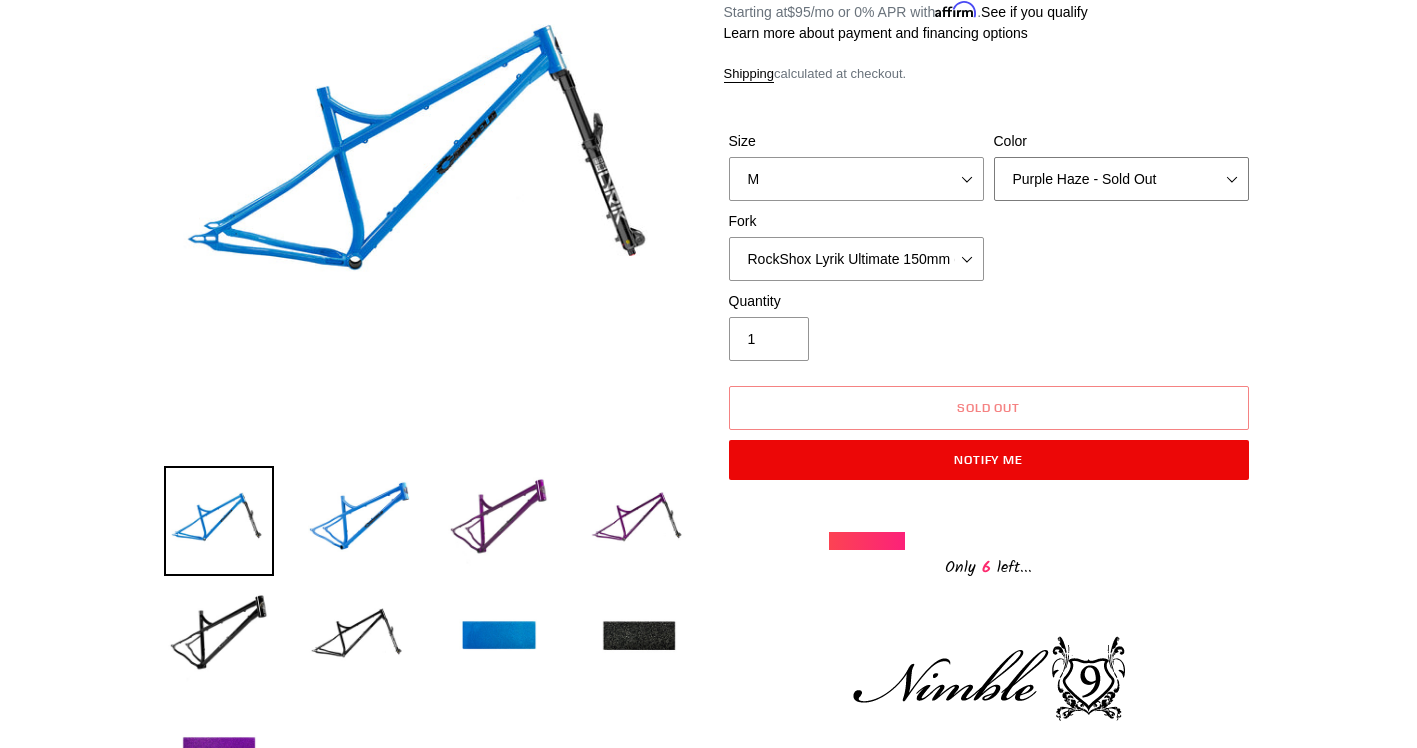 click on "Bug Zapper Blue
Purple Haze - Sold Out
Galaxy Black" at bounding box center [1121, 179] 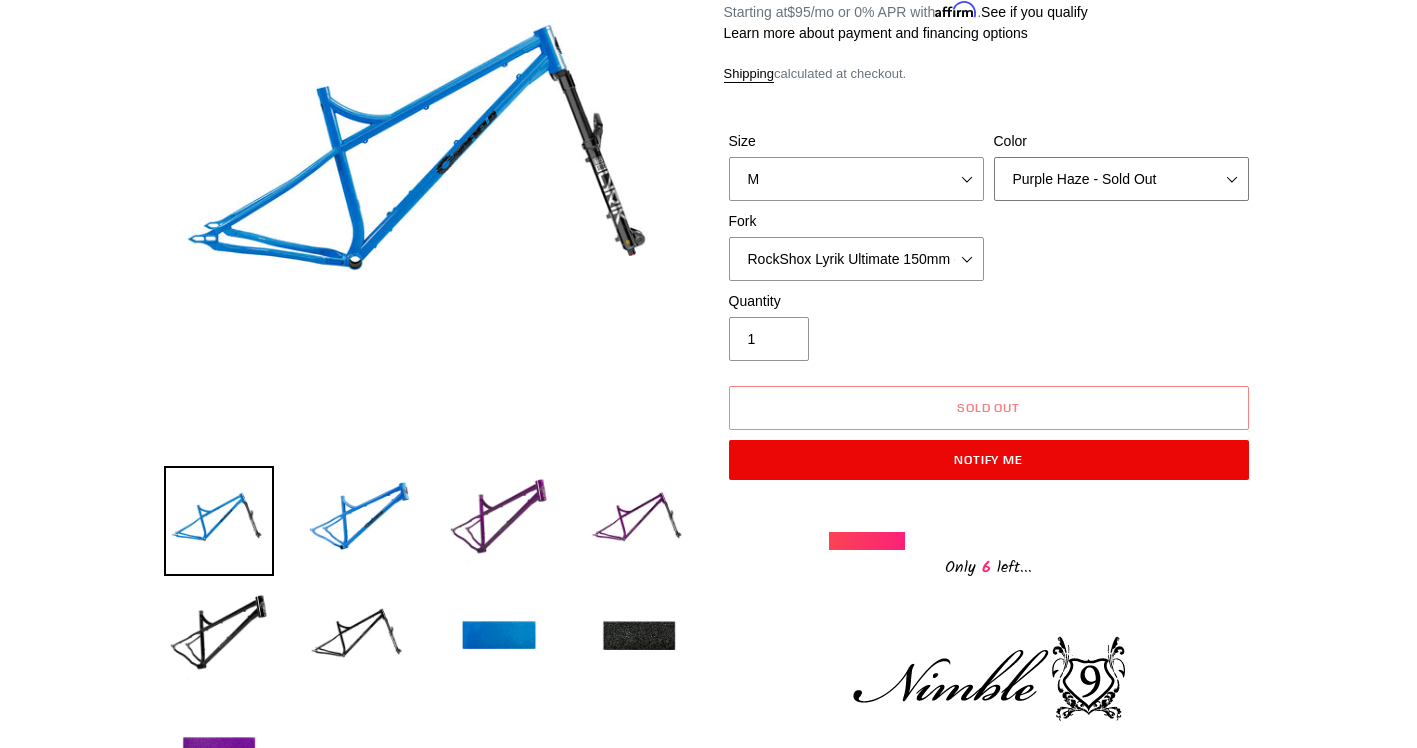 click on "Bug Zapper Blue
Purple Haze - Sold Out
Galaxy Black" at bounding box center [1121, 179] 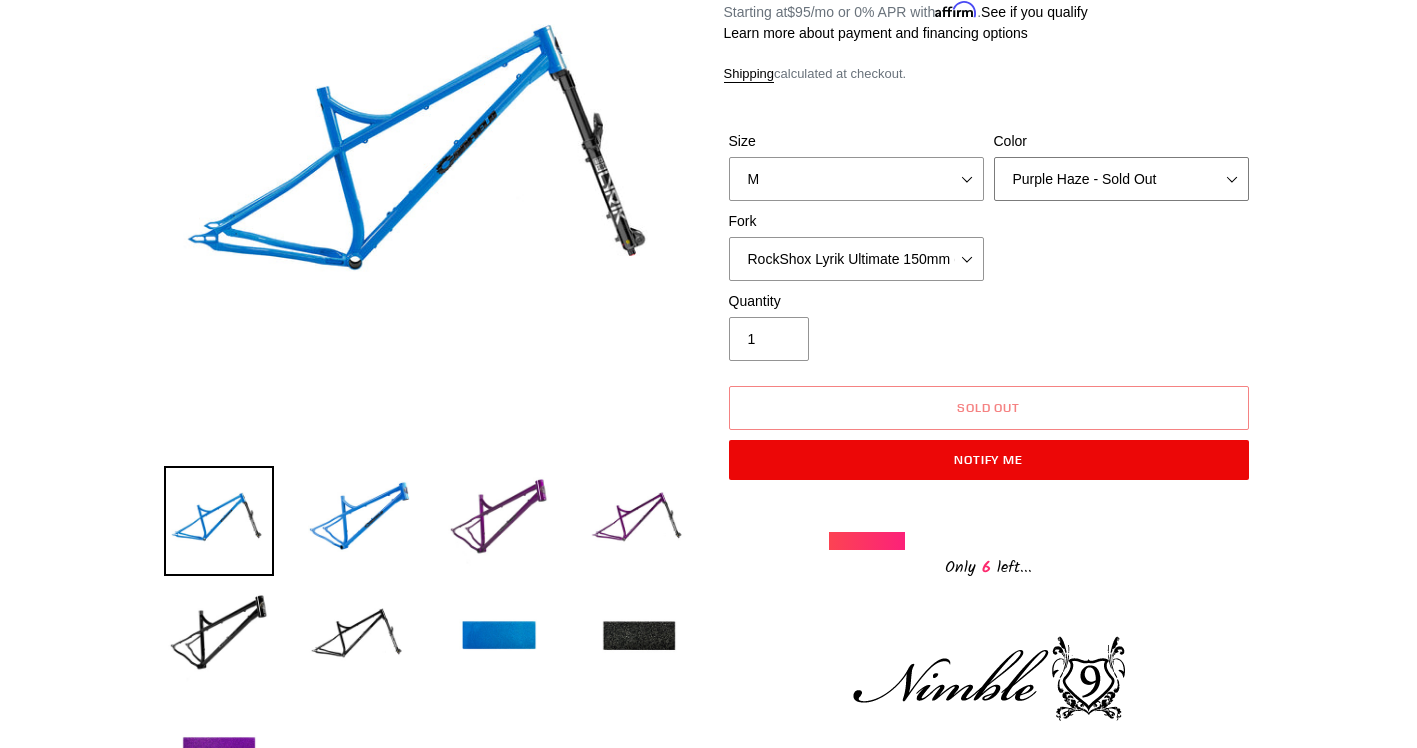 select on "Galaxy Black" 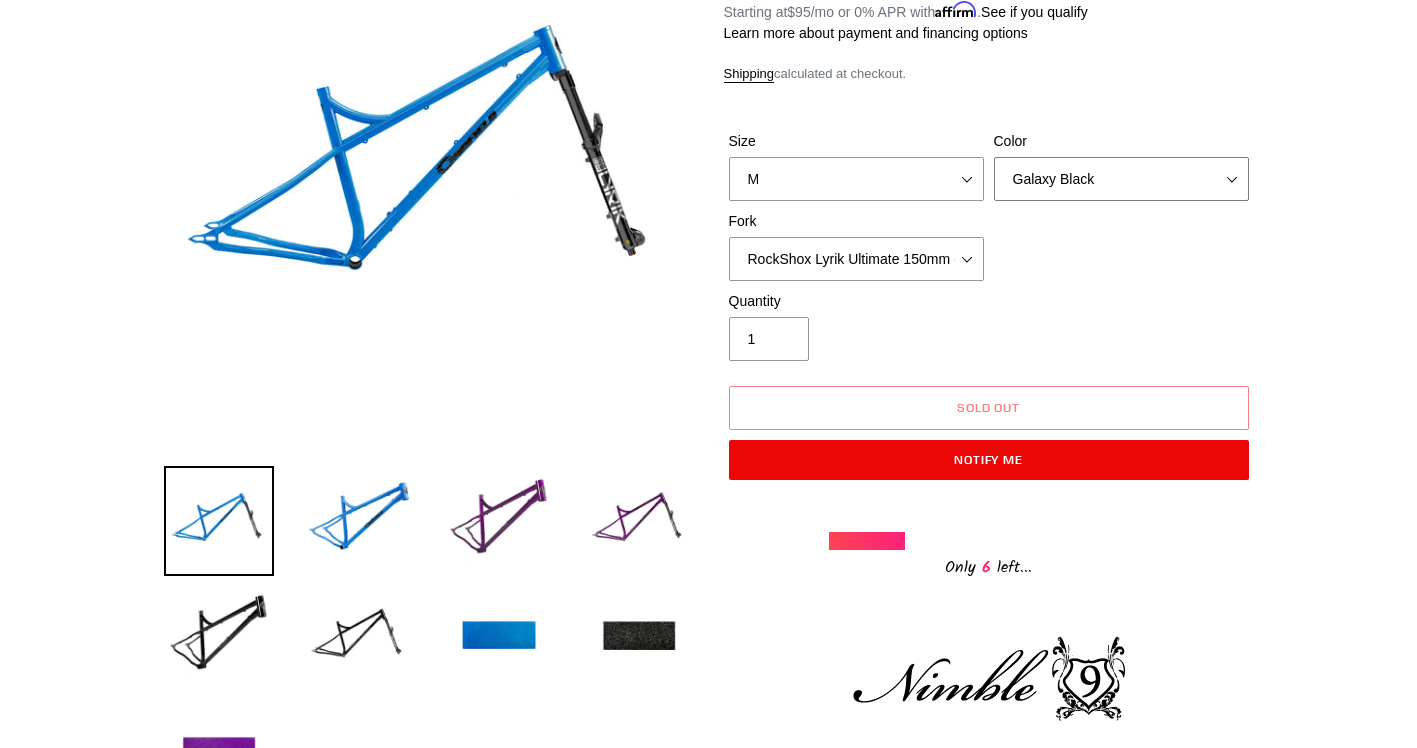 click on "Bug Zapper Blue
Purple Haze - Sold Out
Galaxy Black" at bounding box center (1121, 179) 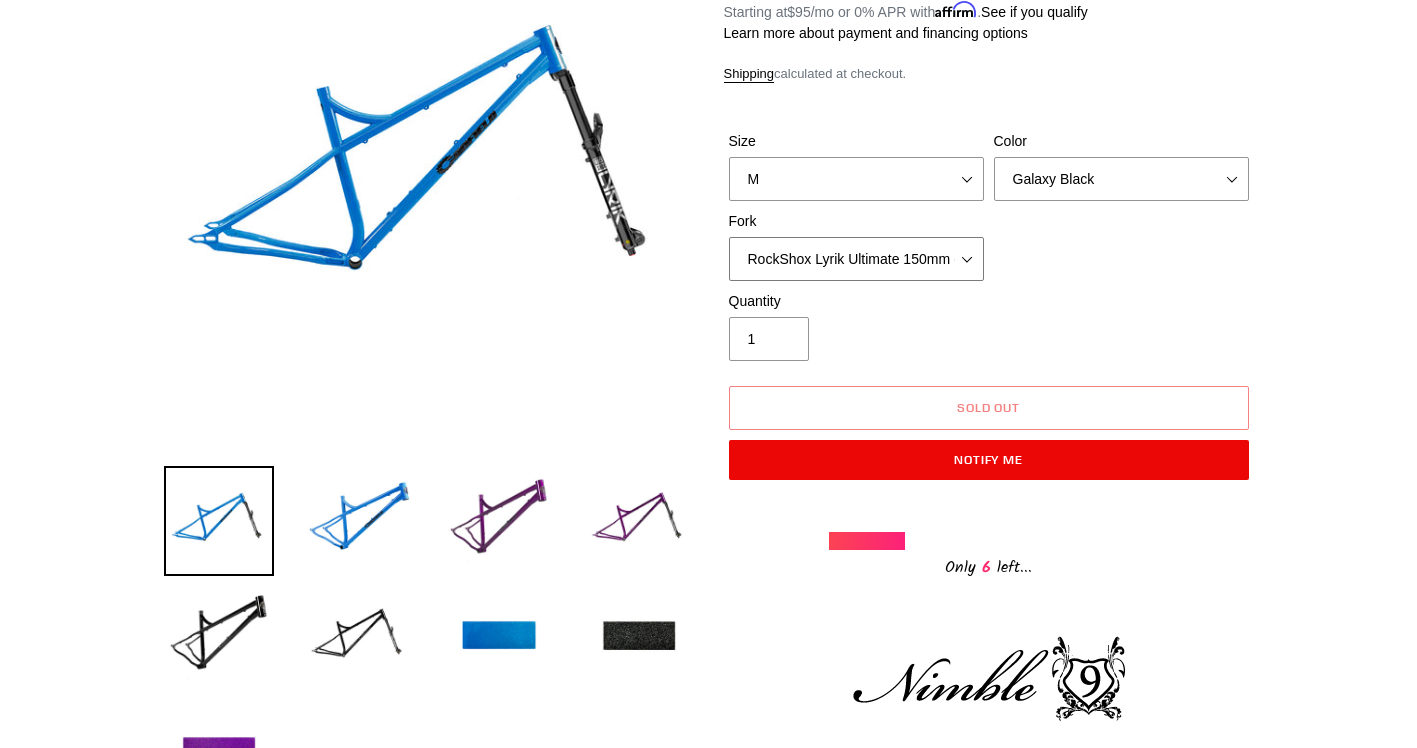 click on "MRP Ribbon LT 150mm
Fox 36 Factory Grip X 150mm (Special Order)
RockShox Lyrik Ultimate 150mm (Green - Special Order)
RockShox Lyrik Ultimate 150mm (Gloss Black - Special Order)
Fox 36 SL Factory Grip X 140mm" at bounding box center [856, 259] 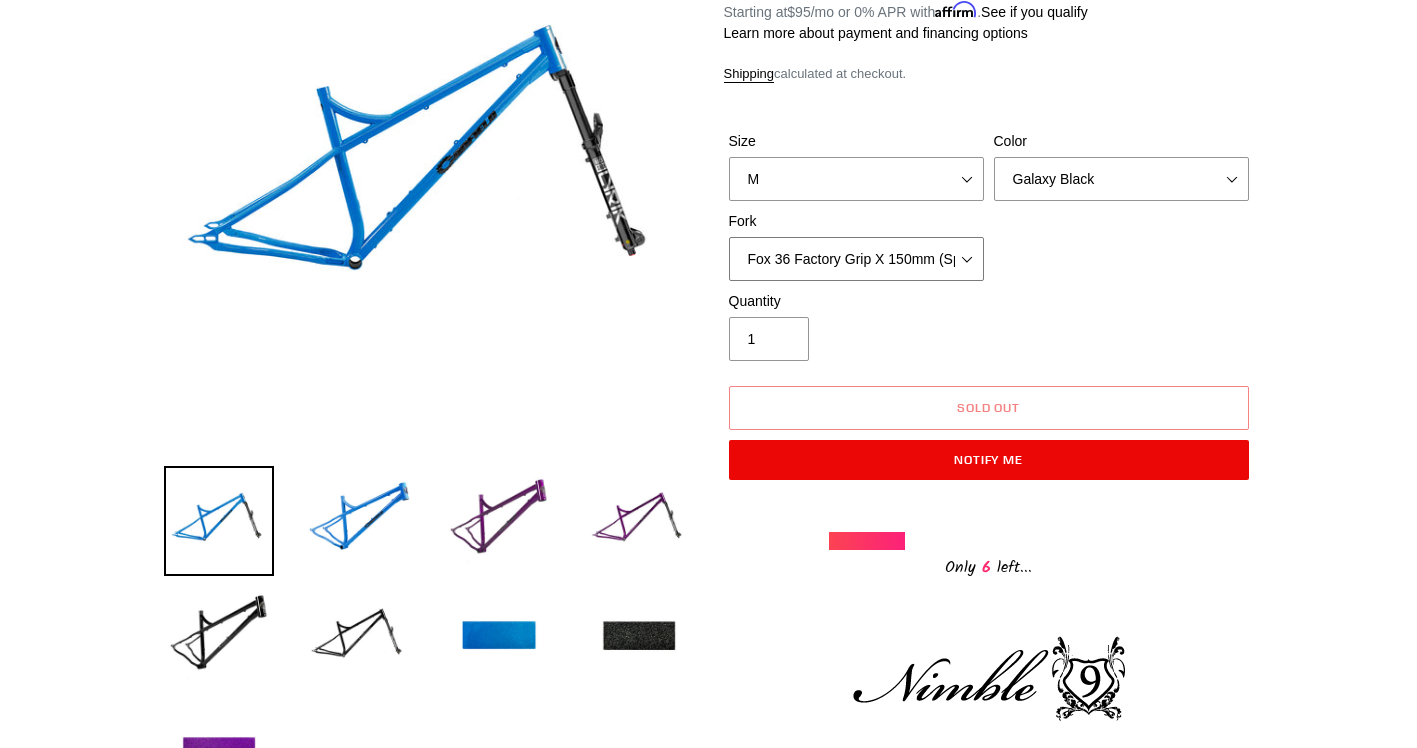 click on "MRP Ribbon LT 150mm
Fox 36 Factory Grip X 150mm (Special Order)
RockShox Lyrik Ultimate 150mm (Green - Special Order)
RockShox Lyrik Ultimate 150mm (Gloss Black - Special Order)
Fox 36 SL Factory Grip X 140mm" at bounding box center [856, 259] 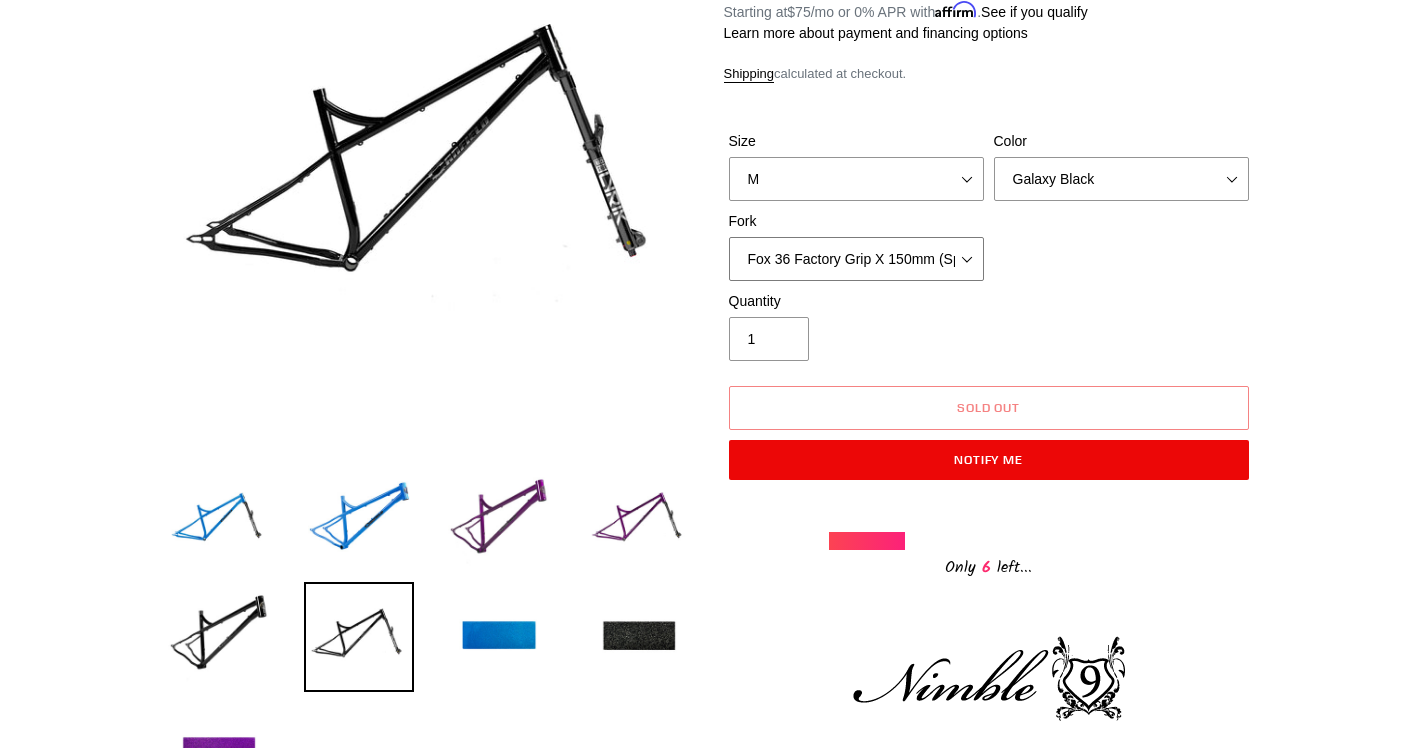 click on "MRP Ribbon LT 150mm
Fox 36 Factory Grip X 150mm (Special Order)
RockShox Lyrik Ultimate 150mm (Green - Special Order)
RockShox Lyrik Ultimate 150mm (Gloss Black - Special Order)
Fox 36 SL Factory Grip X 140mm" at bounding box center [856, 259] 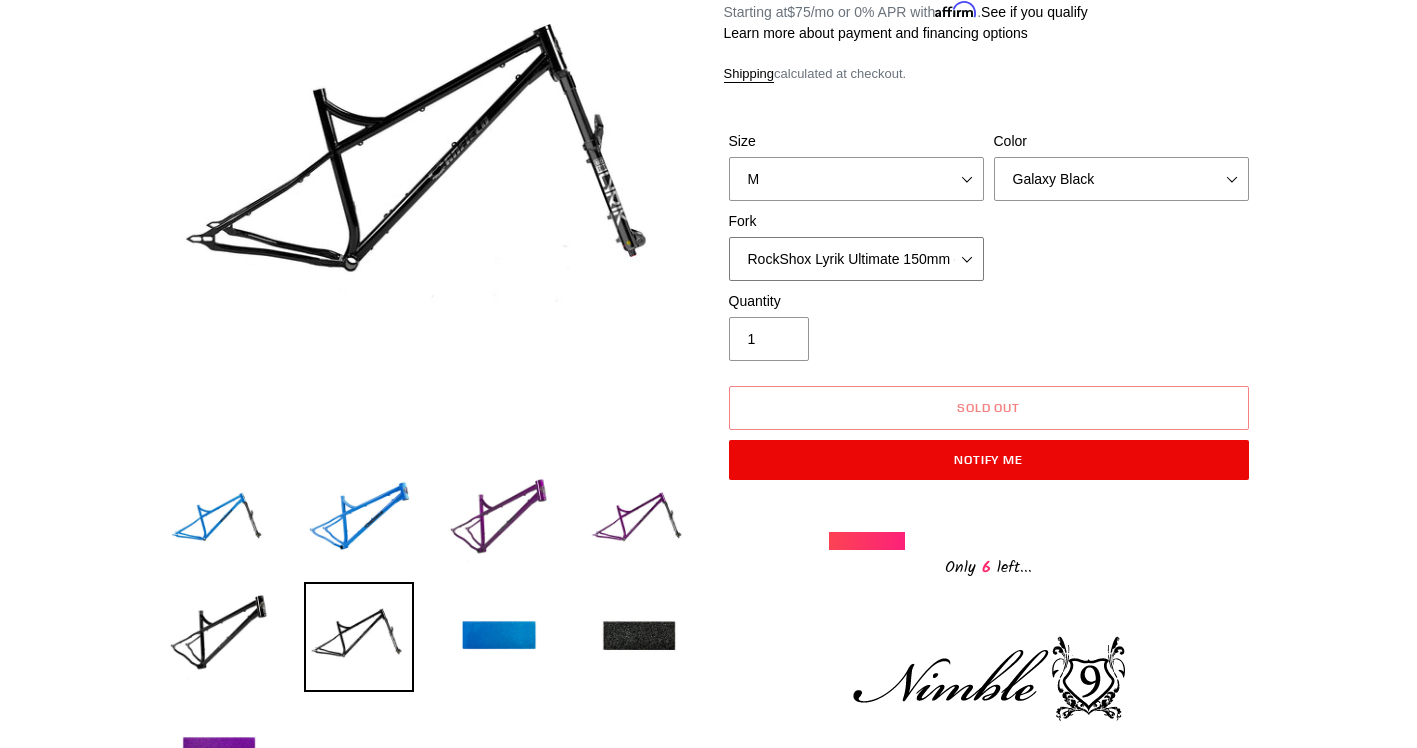click on "MRP Ribbon LT 150mm
Fox 36 Factory Grip X 150mm (Special Order)
RockShox Lyrik Ultimate 150mm (Green - Special Order)
RockShox Lyrik Ultimate 150mm (Gloss Black - Special Order)
Fox 36 SL Factory Grip X 140mm" at bounding box center (856, 259) 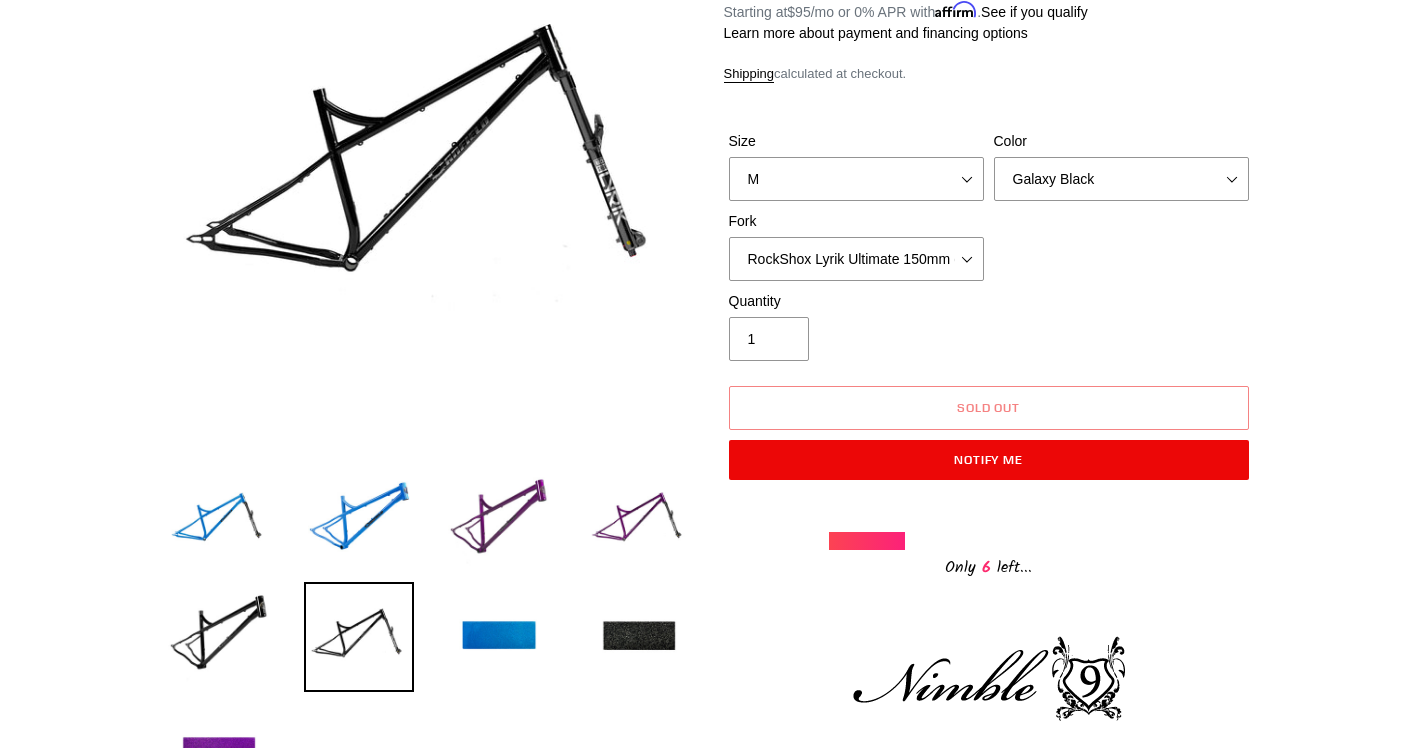 click on "Fork" at bounding box center [856, 221] 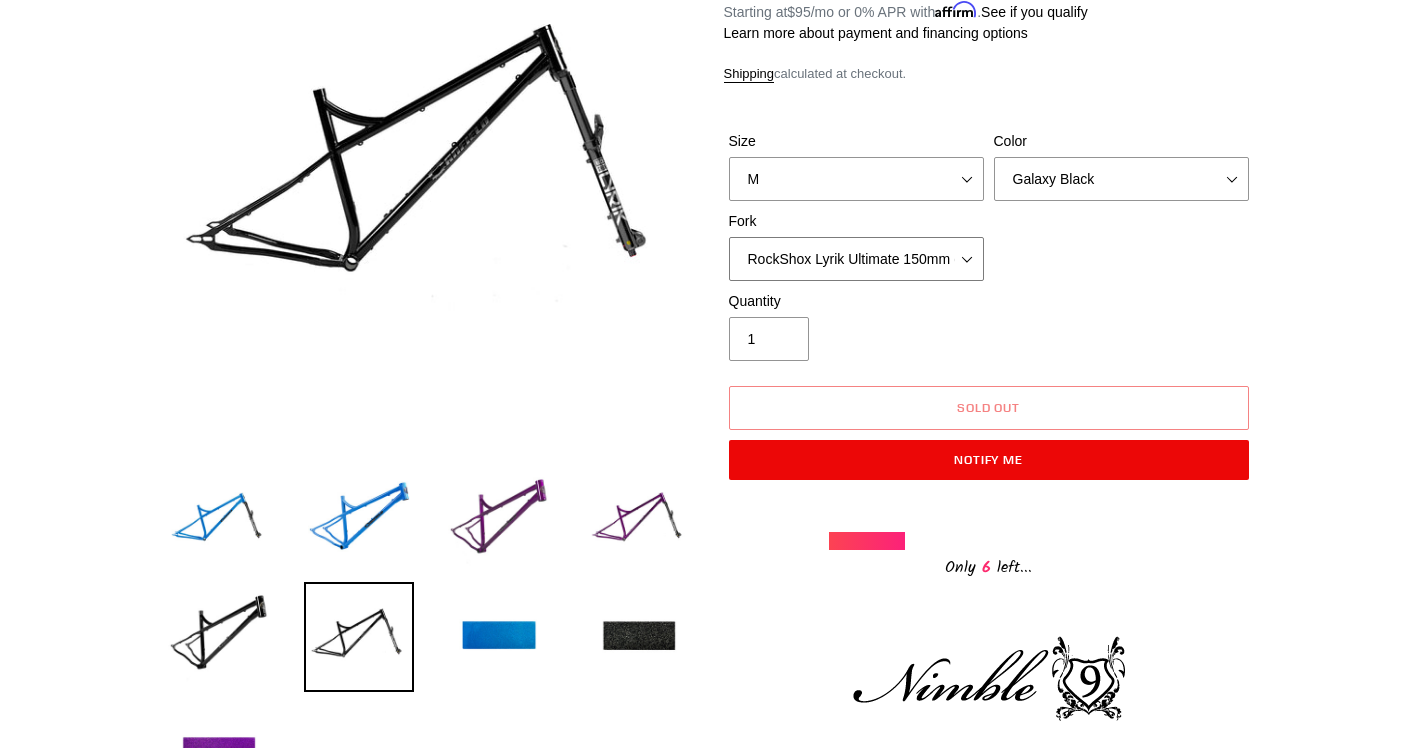 click on "MRP Ribbon LT 150mm
Fox 36 Factory Grip X 150mm (Special Order)
RockShox Lyrik Ultimate 150mm (Green - Special Order)
RockShox Lyrik Ultimate 150mm (Gloss Black - Special Order)
Fox 36 SL Factory Grip X 140mm" at bounding box center [856, 259] 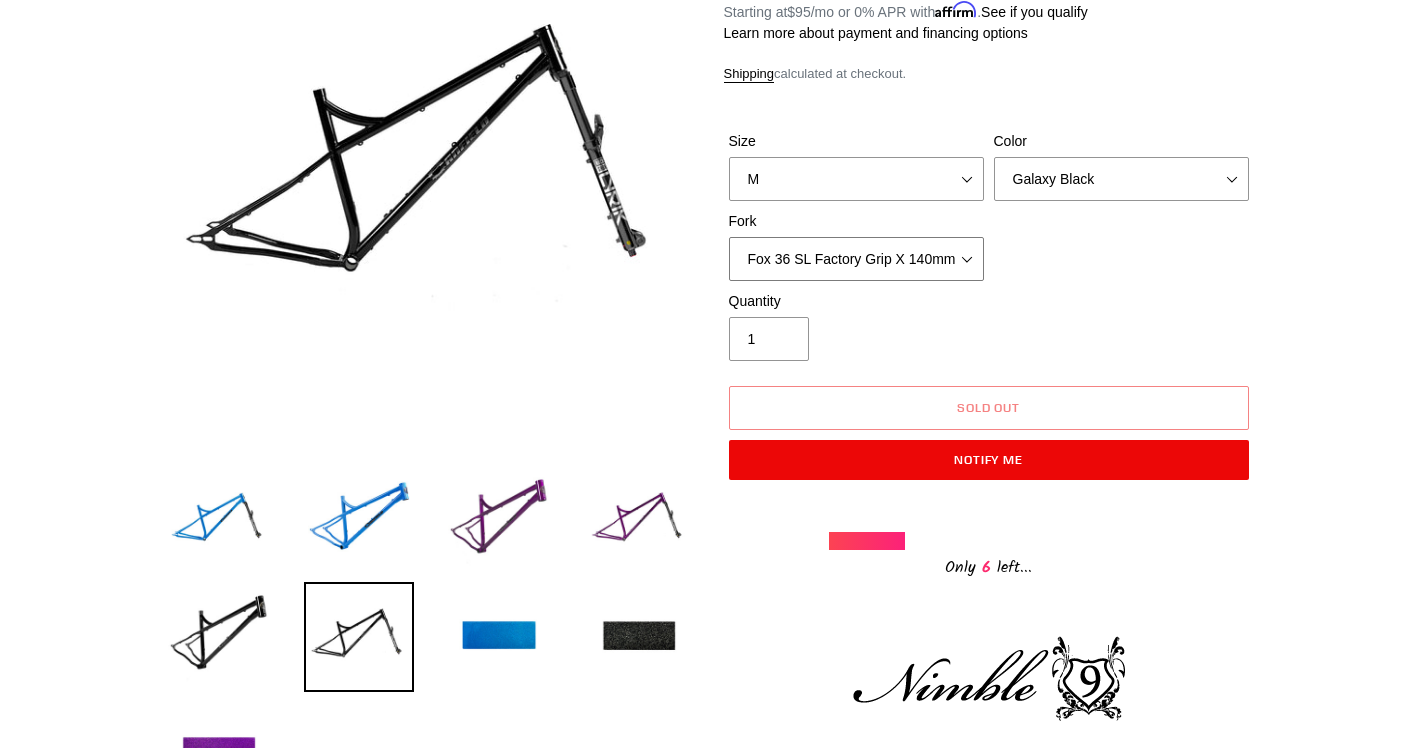 click on "MRP Ribbon LT 150mm
Fox 36 Factory Grip X 150mm (Special Order)
RockShox Lyrik Ultimate 150mm (Green - Special Order)
RockShox Lyrik Ultimate 150mm (Gloss Black - Special Order)
Fox 36 SL Factory Grip X 140mm" at bounding box center (856, 259) 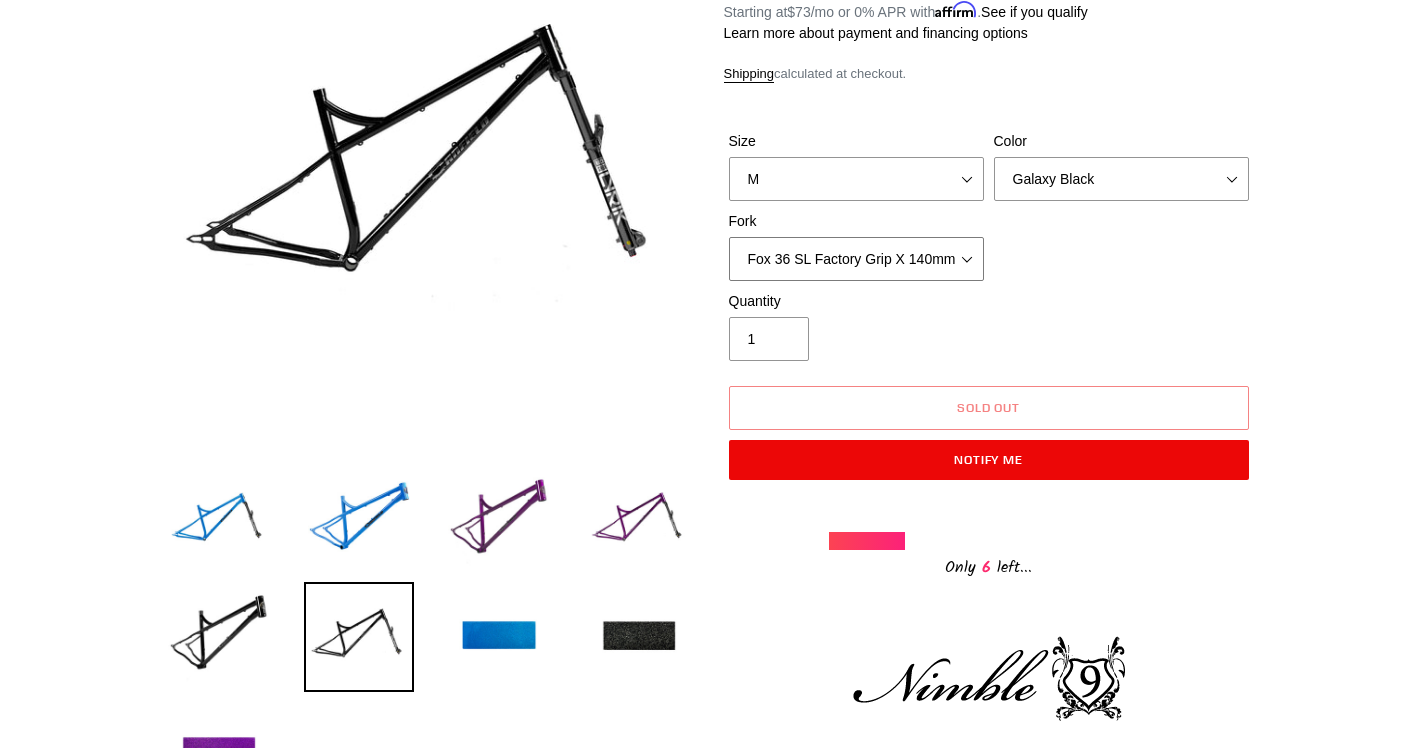 drag, startPoint x: 932, startPoint y: 244, endPoint x: 930, endPoint y: 256, distance: 12.165525 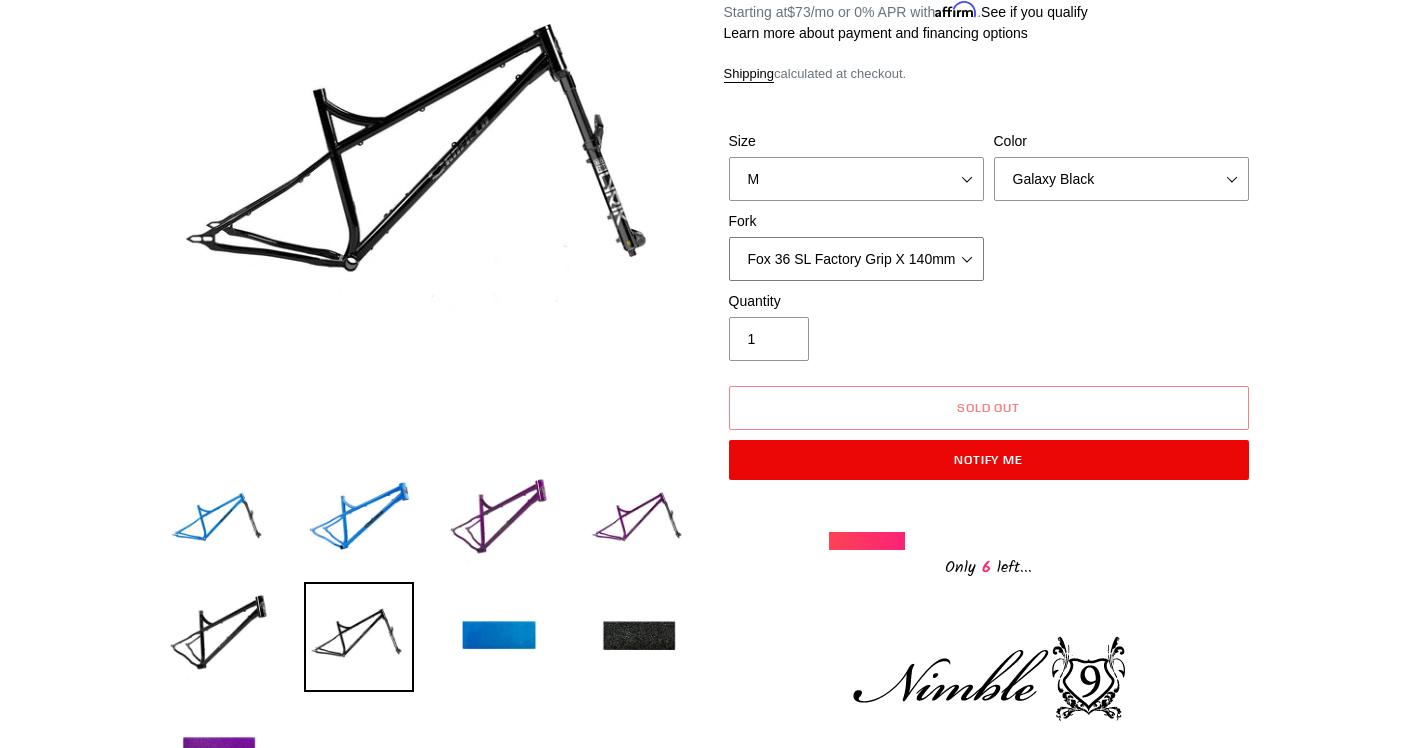 select on "MRP Ribbon LT 150mm" 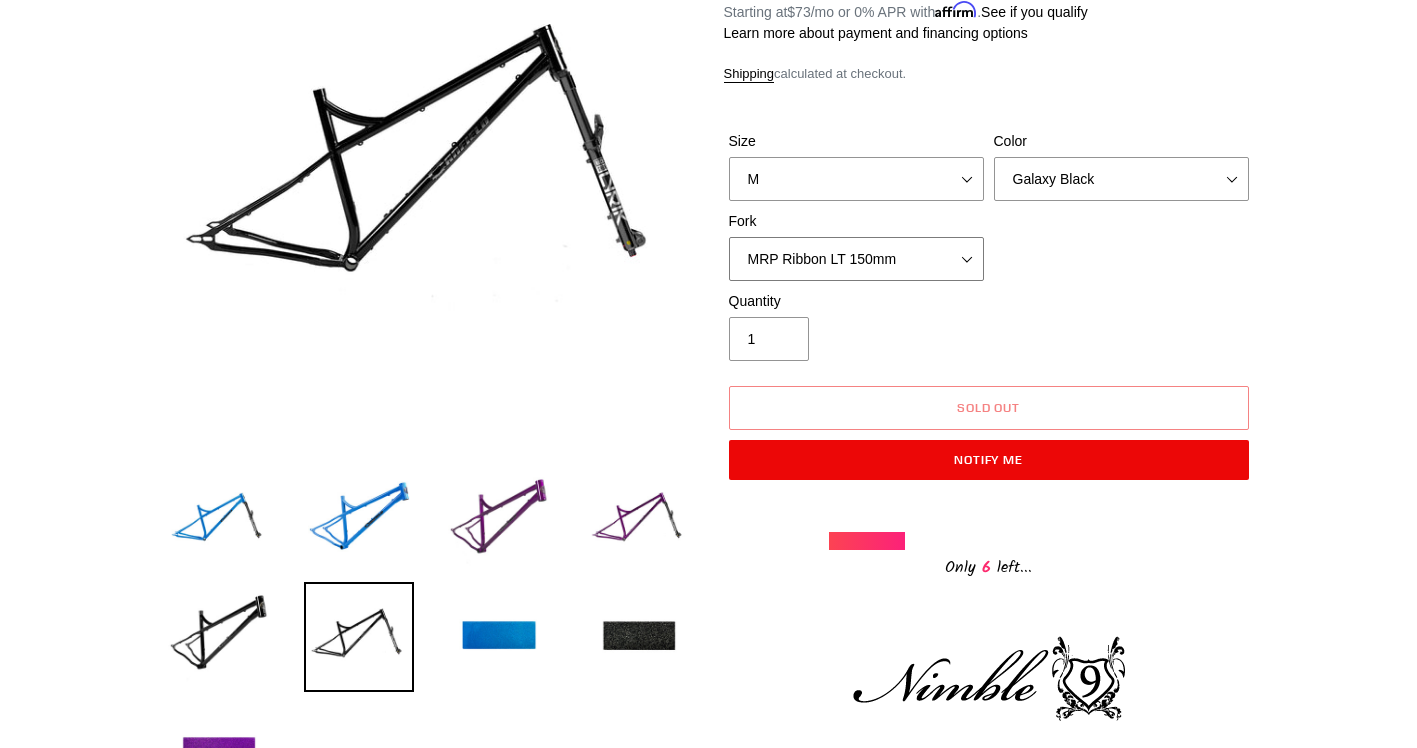 click on "MRP Ribbon LT 150mm
Fox 36 Factory Grip X 150mm (Special Order)
RockShox Lyrik Ultimate 150mm (Green - Special Order)
RockShox Lyrik Ultimate 150mm (Gloss Black - Special Order)
Fox 36 SL Factory Grip X 140mm" at bounding box center (856, 259) 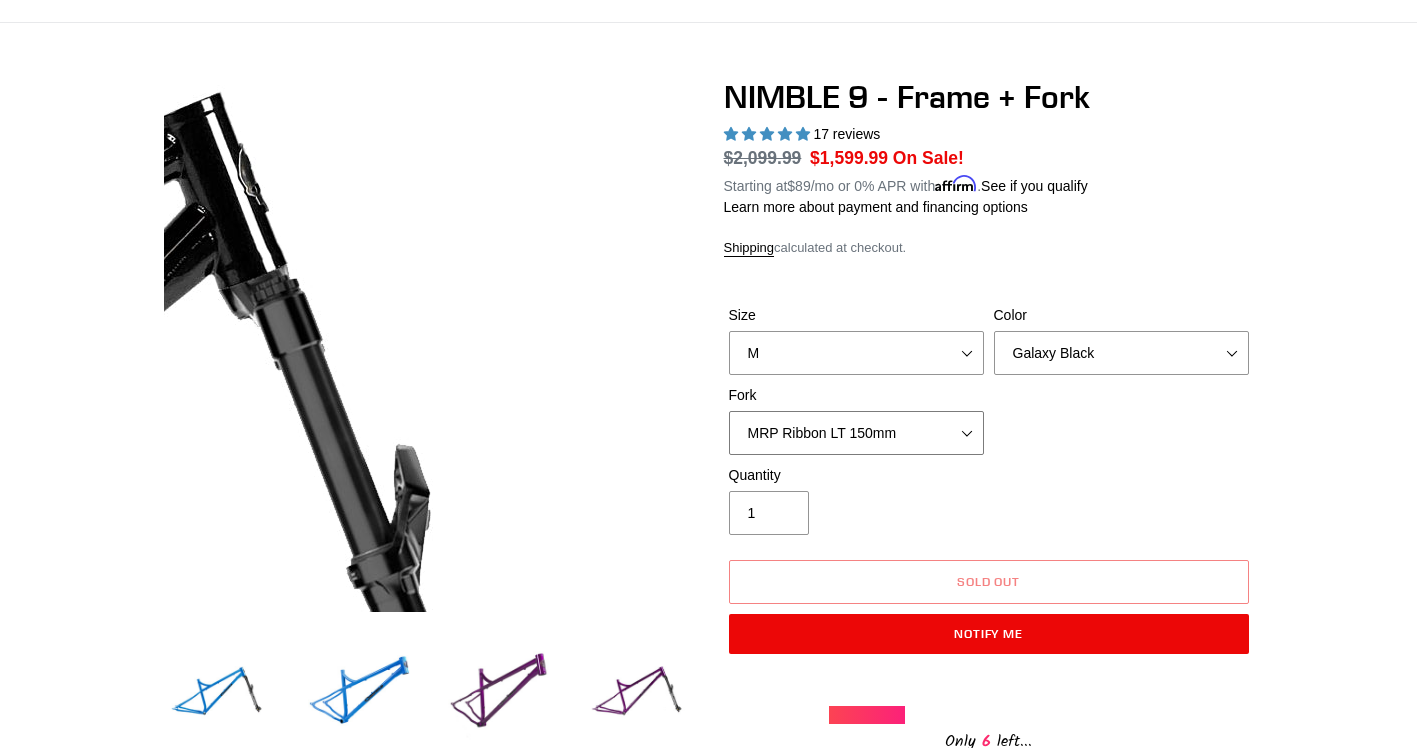 scroll, scrollTop: 0, scrollLeft: 0, axis: both 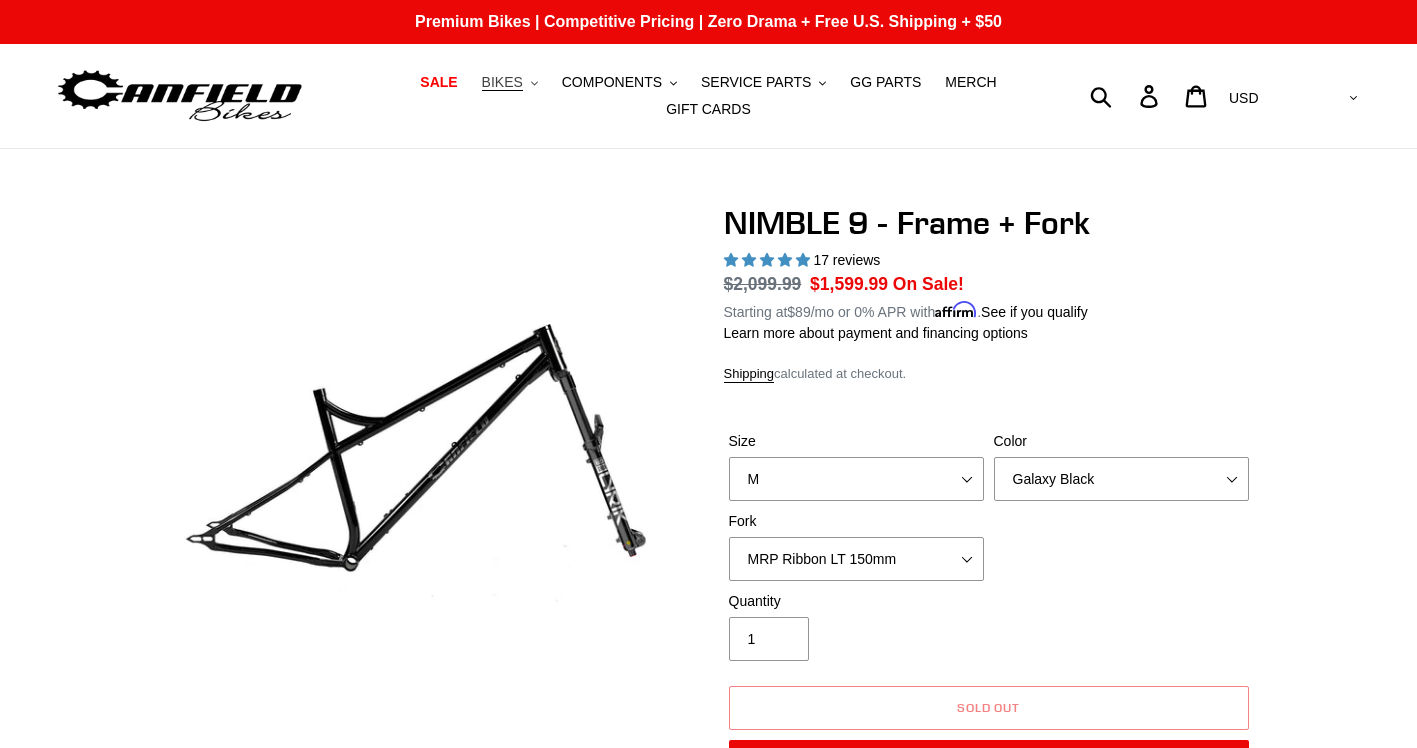 click on "BIKES .cls-1{fill:#231f20}" at bounding box center [510, 82] 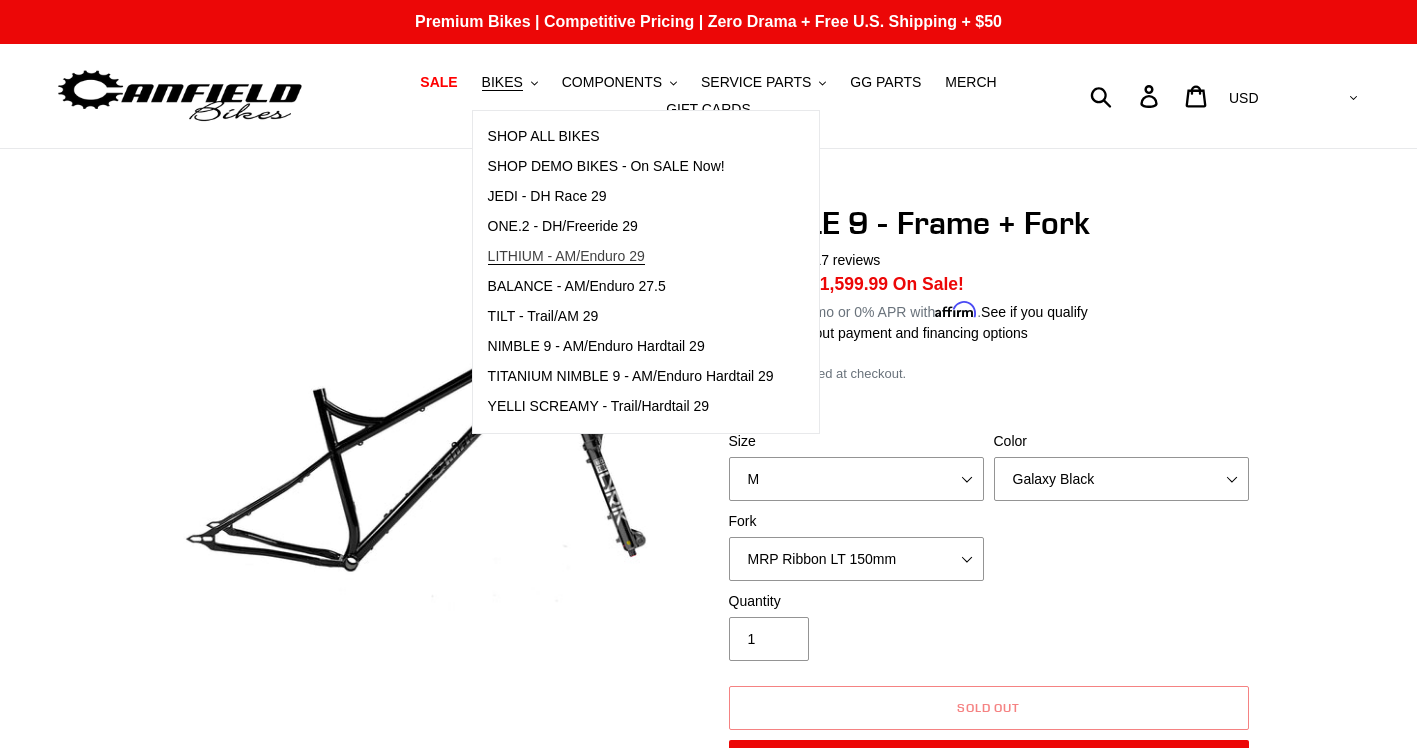 click on "LITHIUM - AM/Enduro 29" at bounding box center (566, 256) 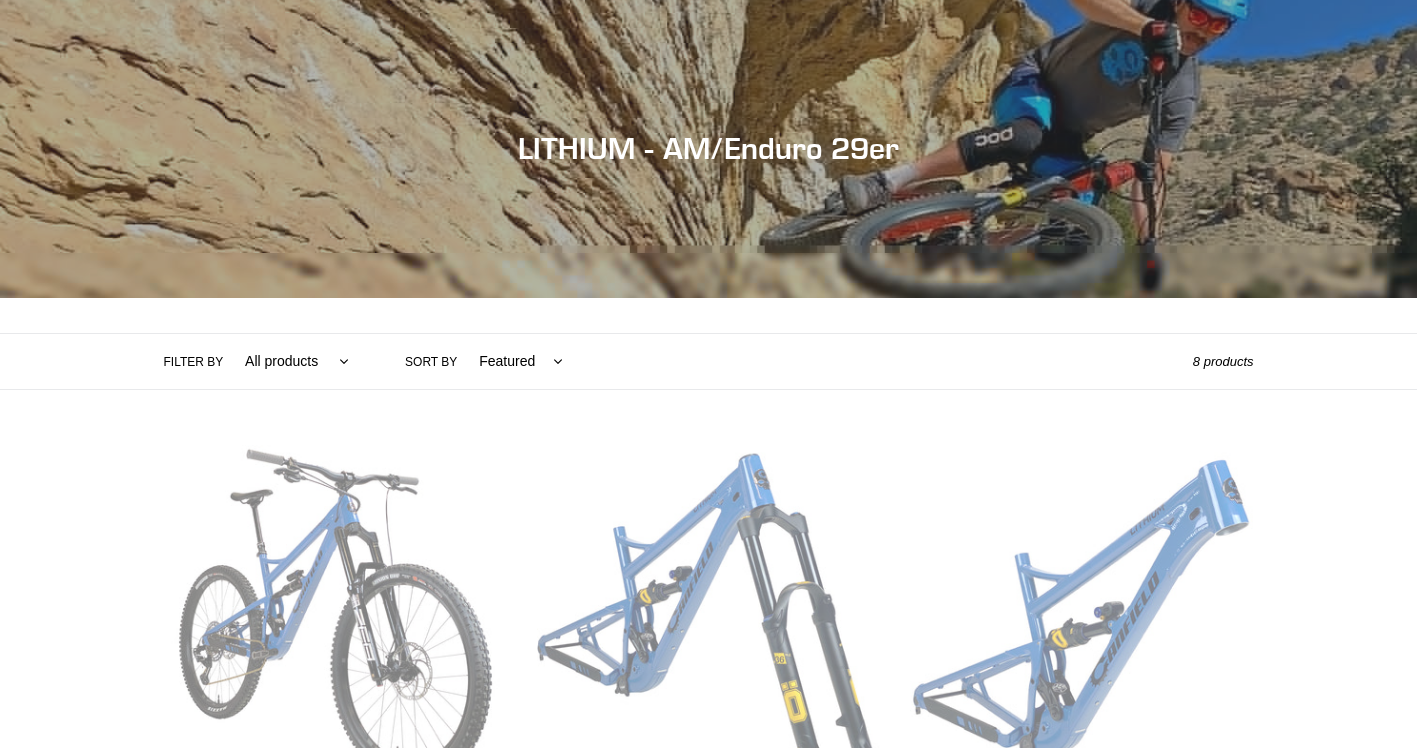 scroll, scrollTop: 200, scrollLeft: 0, axis: vertical 